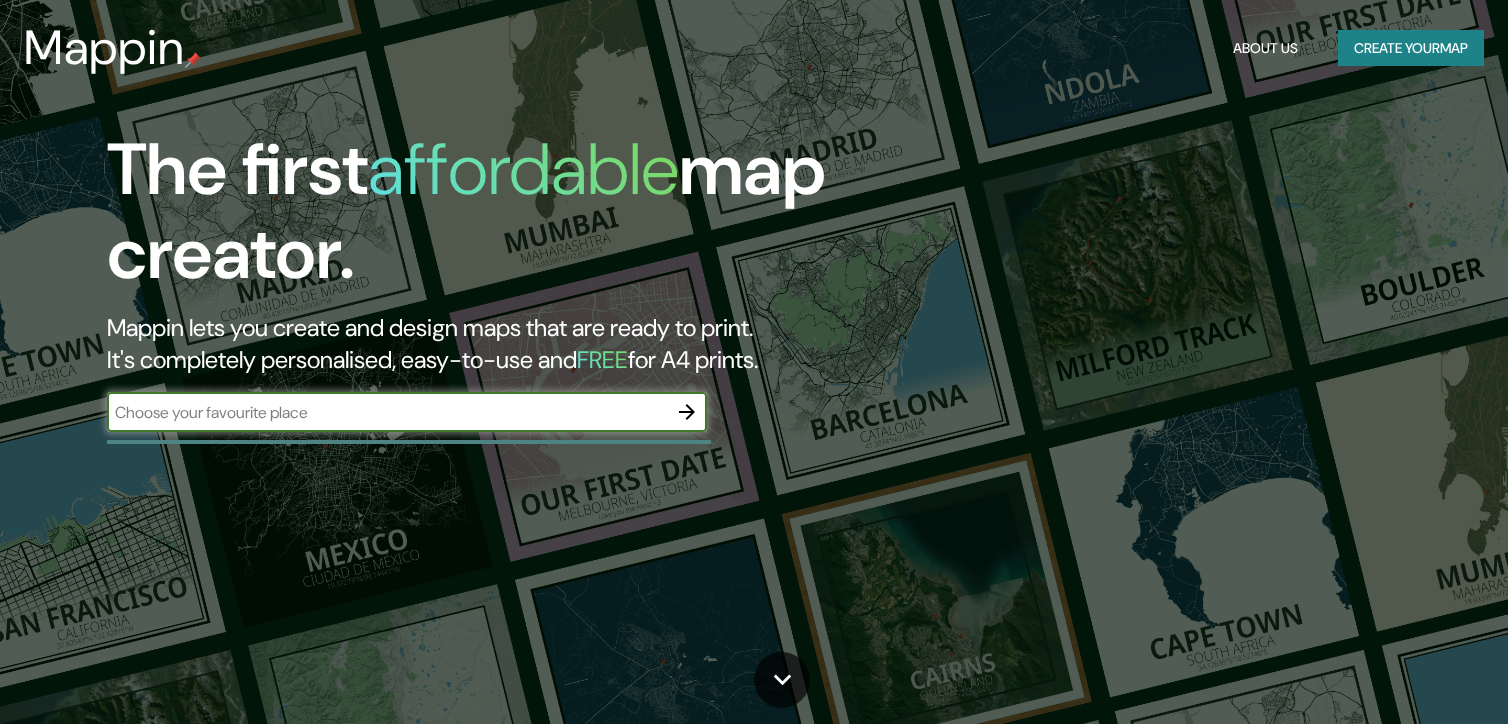 scroll, scrollTop: 0, scrollLeft: 0, axis: both 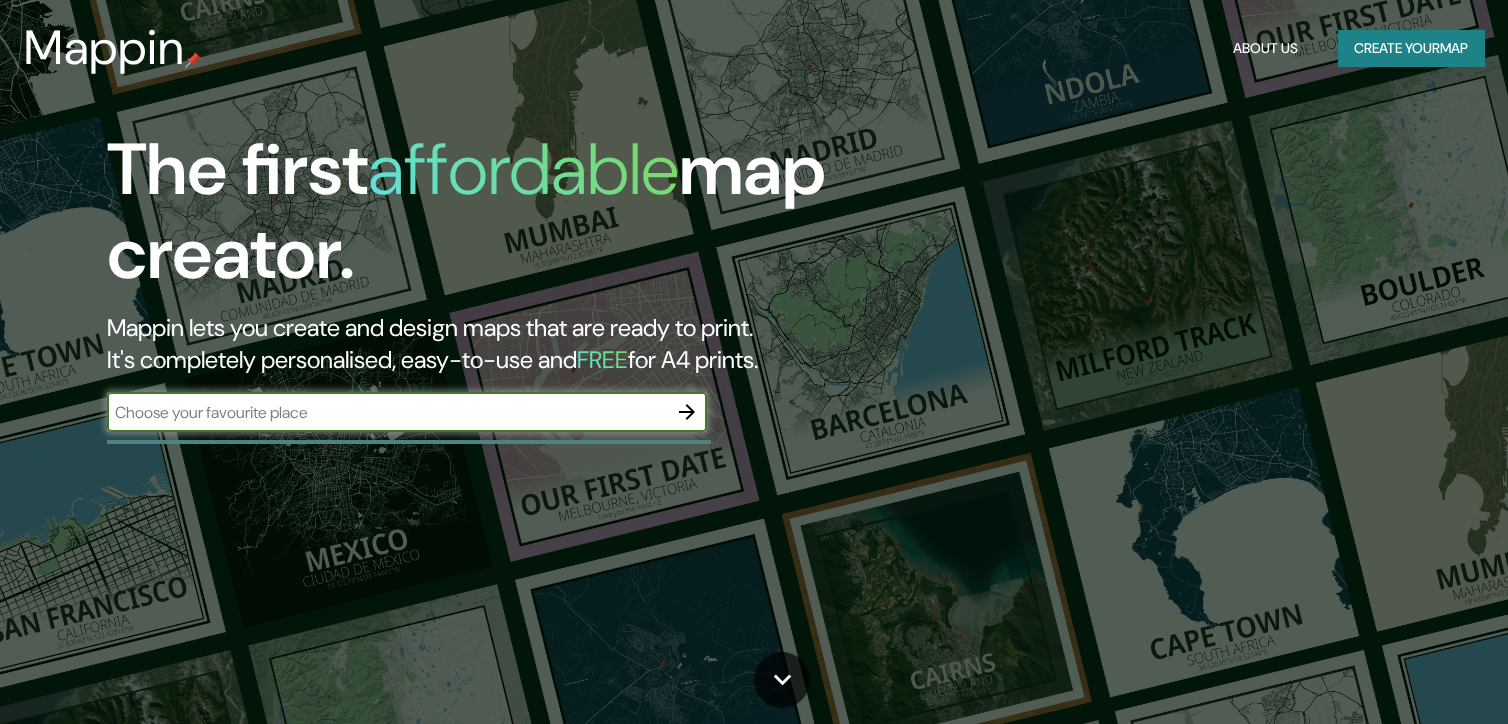 click on "Create your   map" at bounding box center (1411, 48) 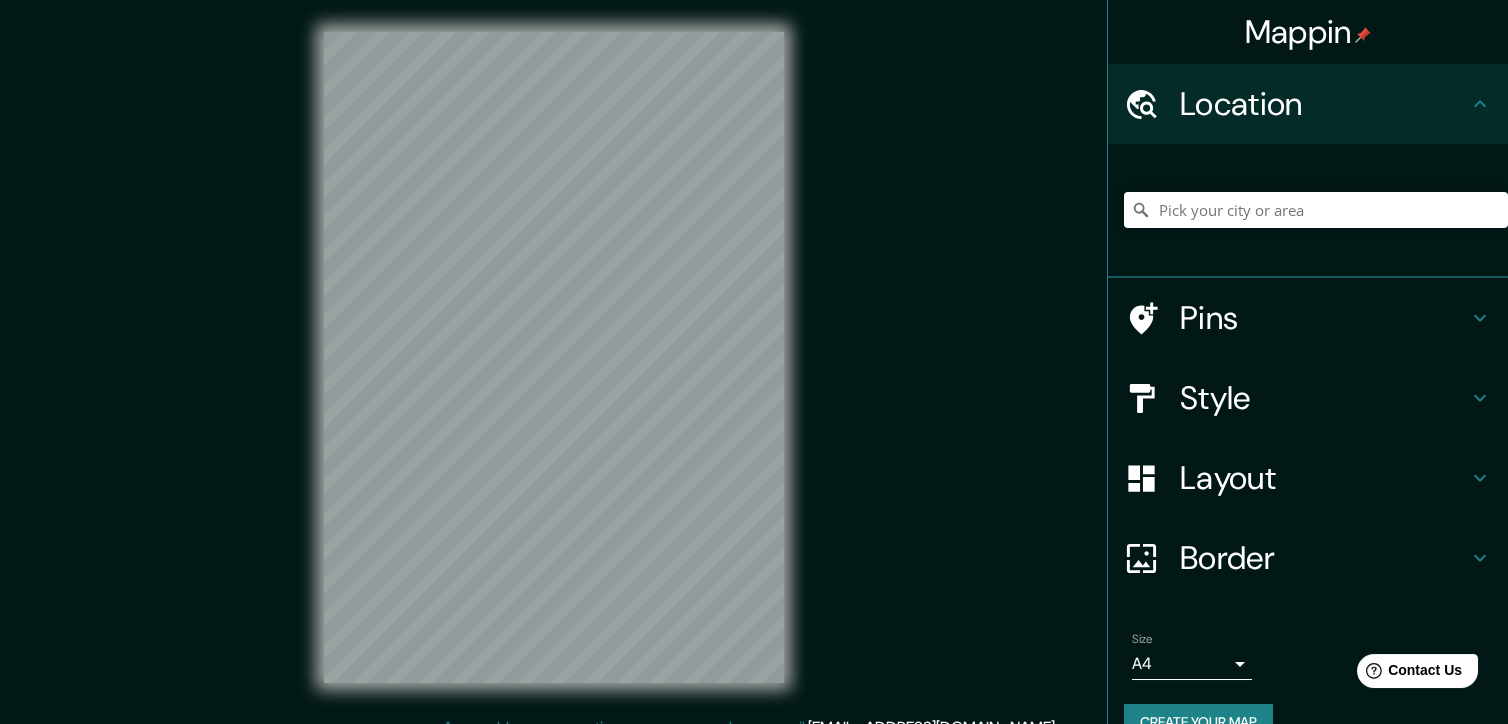 scroll, scrollTop: 0, scrollLeft: 0, axis: both 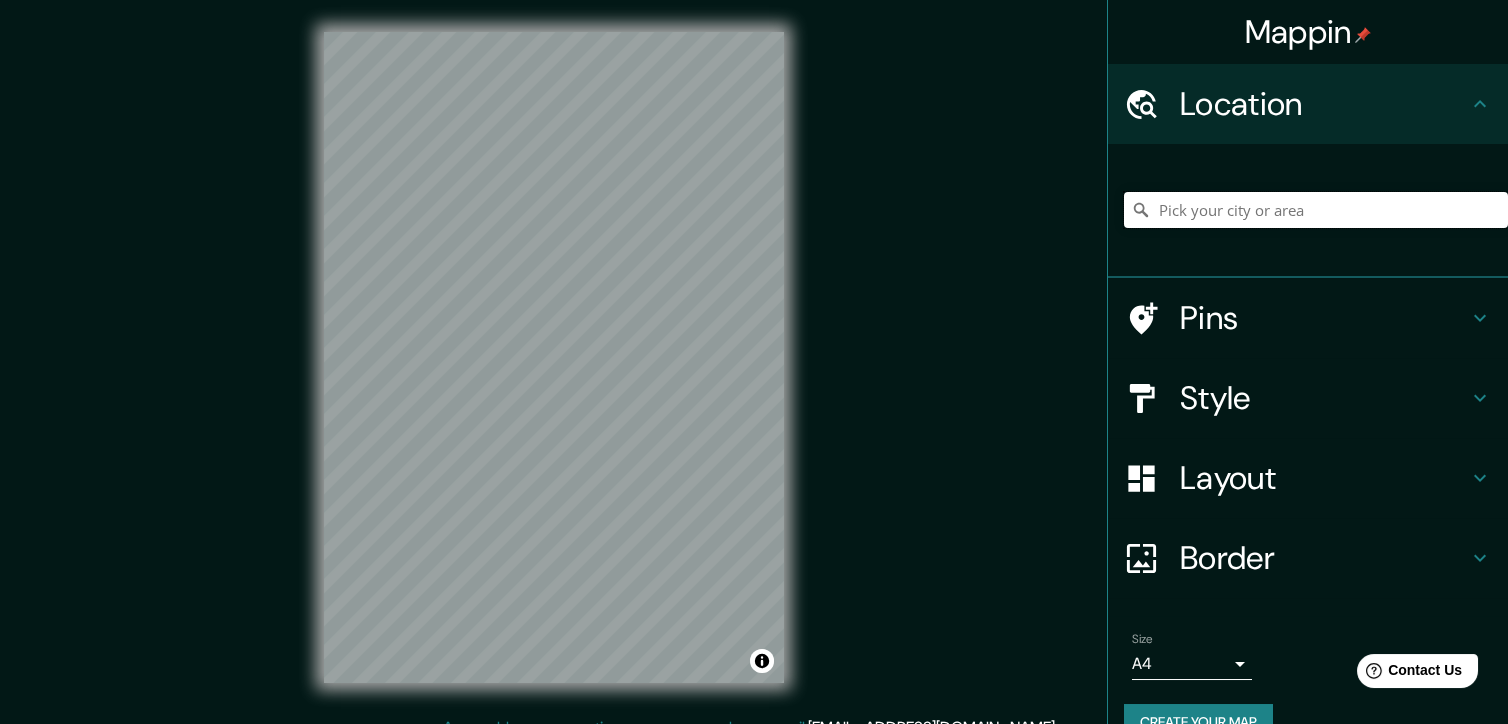 click at bounding box center (1316, 210) 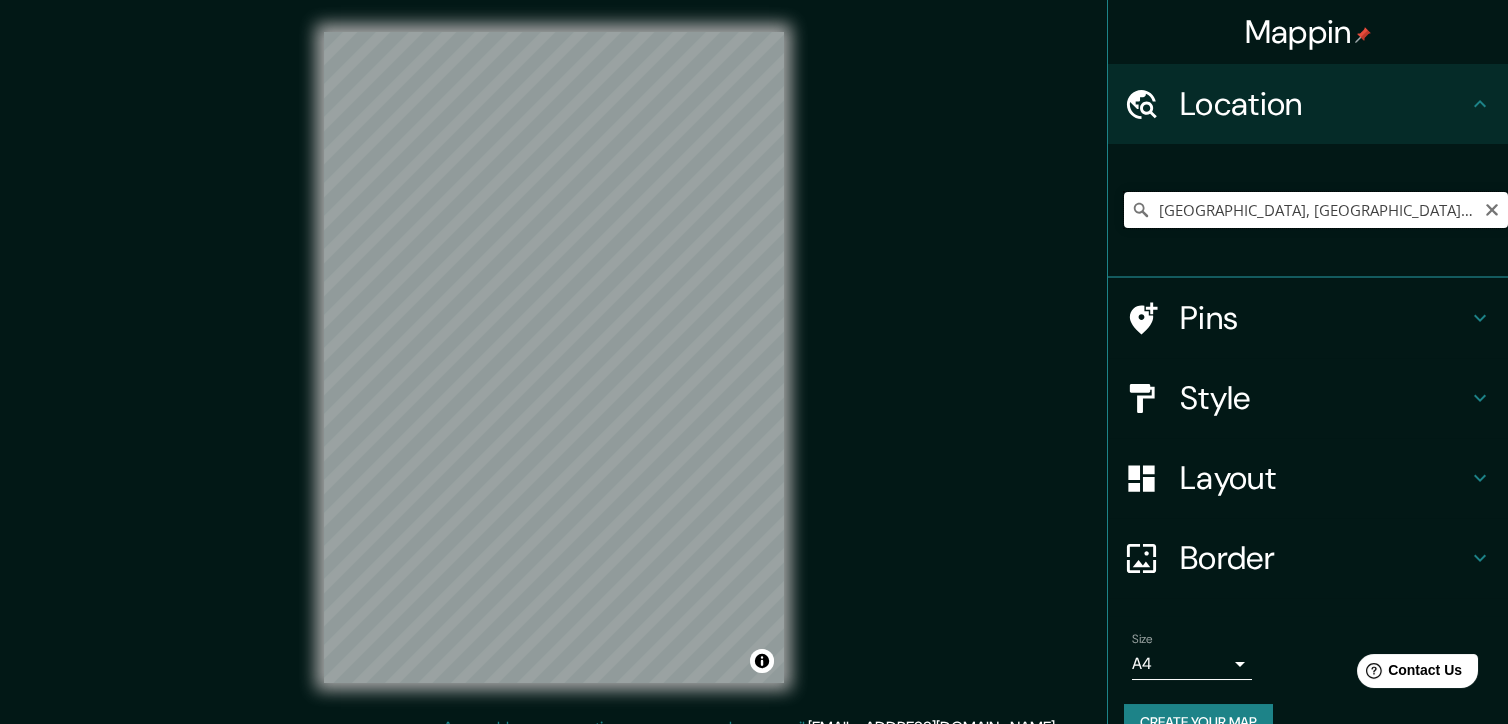paste on "Misicata" 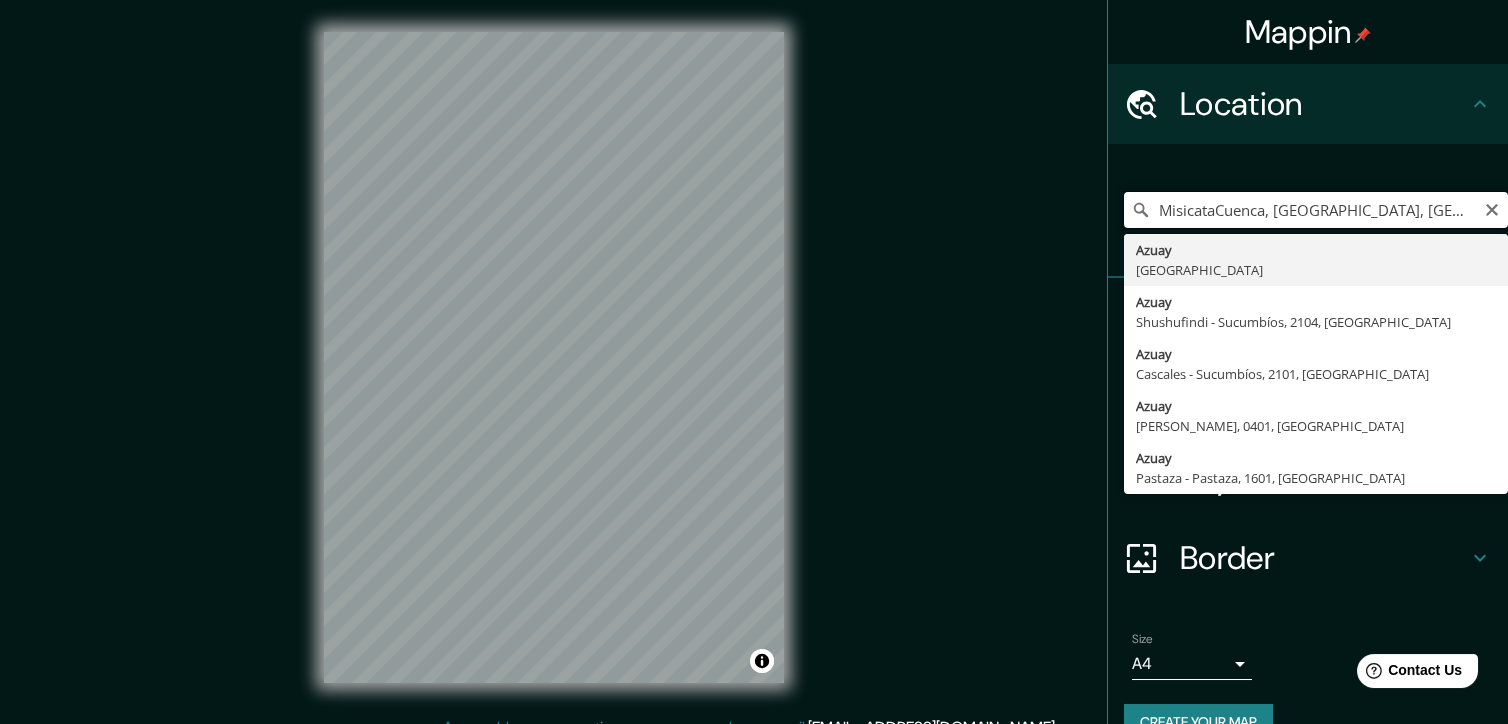 drag, startPoint x: 1394, startPoint y: 215, endPoint x: 847, endPoint y: 294, distance: 552.6753 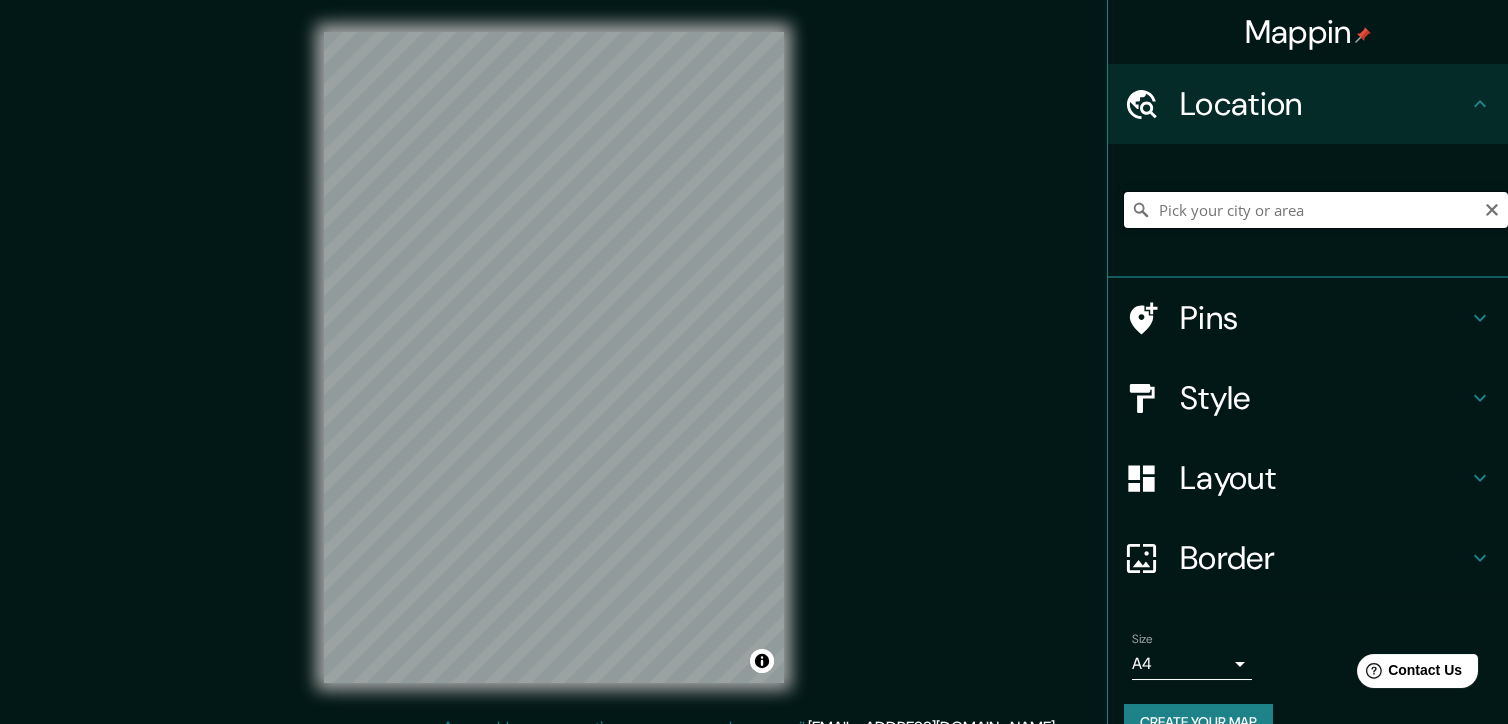 paste on "Misicata" 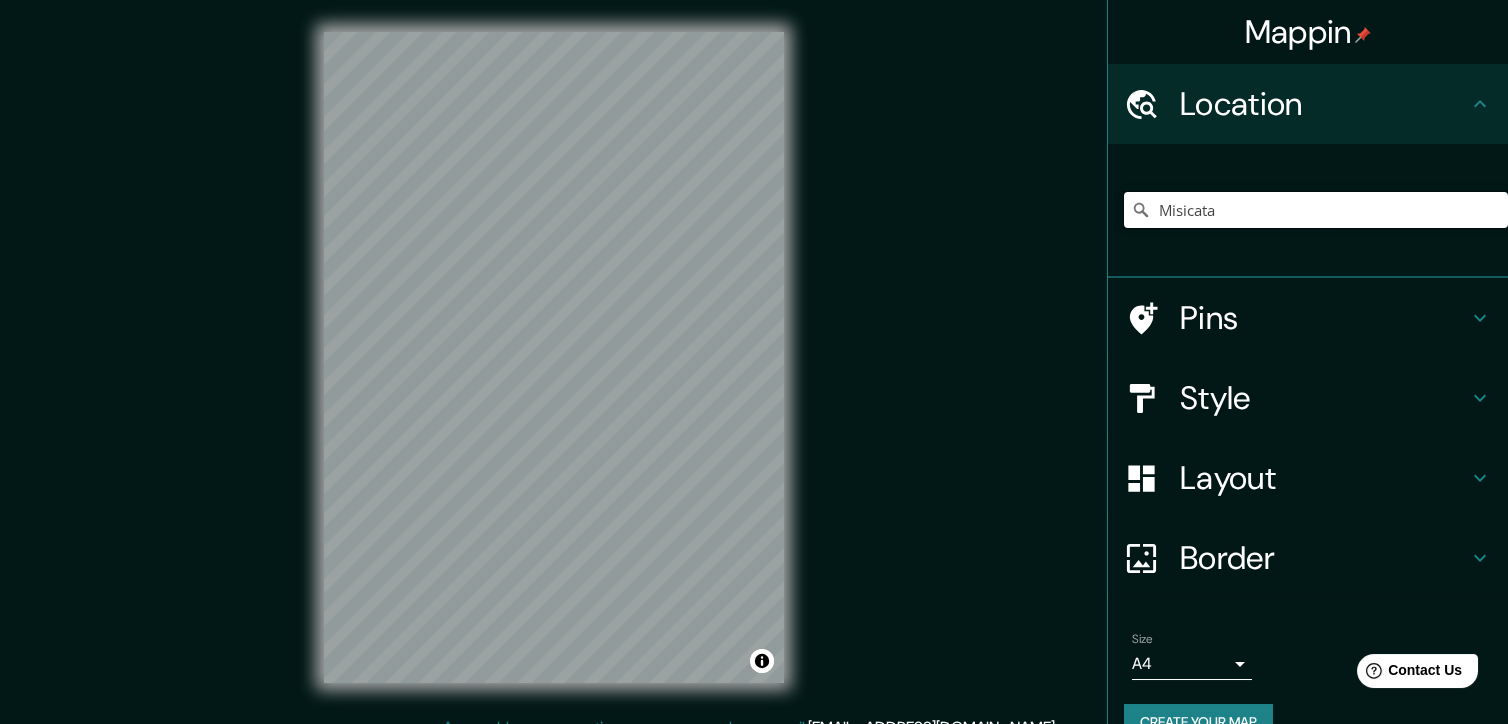 click on "Misicata" at bounding box center (1316, 210) 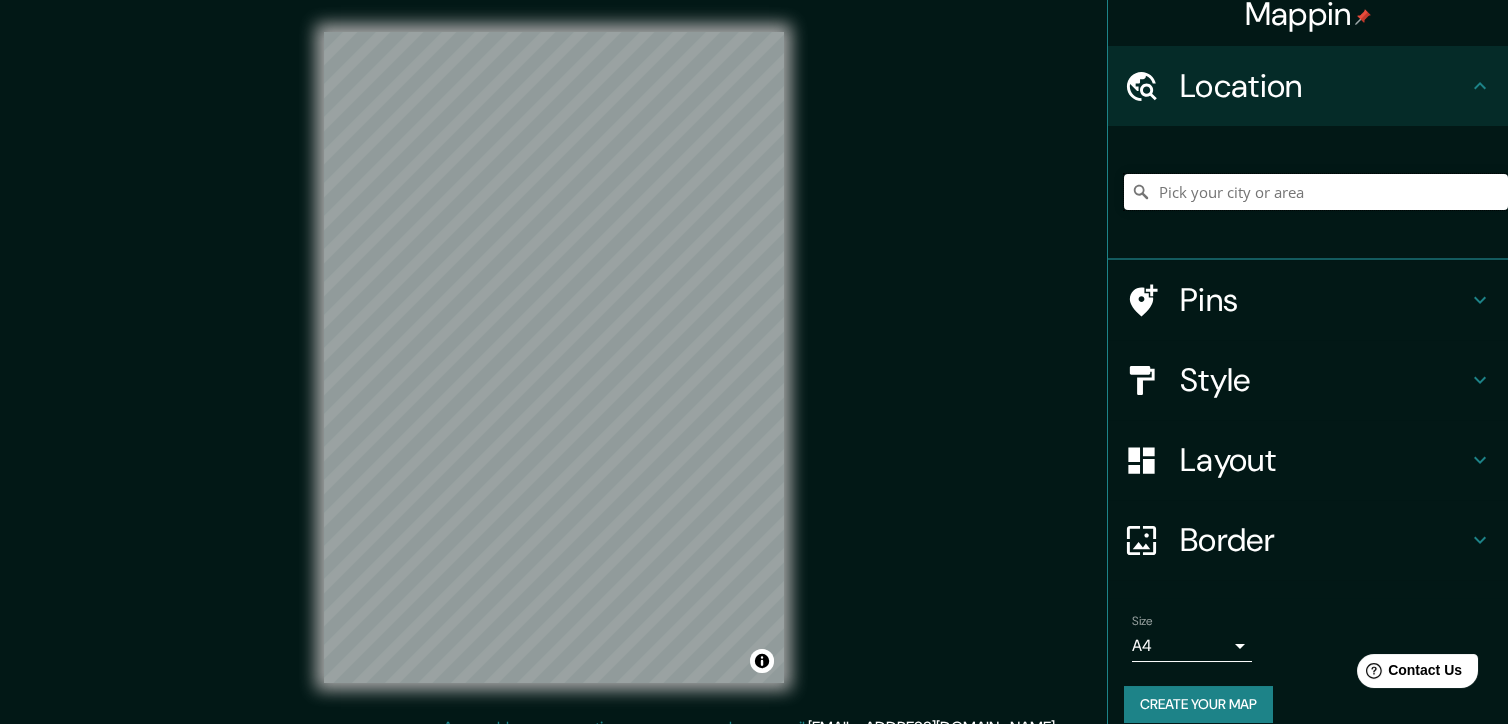 scroll, scrollTop: 0, scrollLeft: 0, axis: both 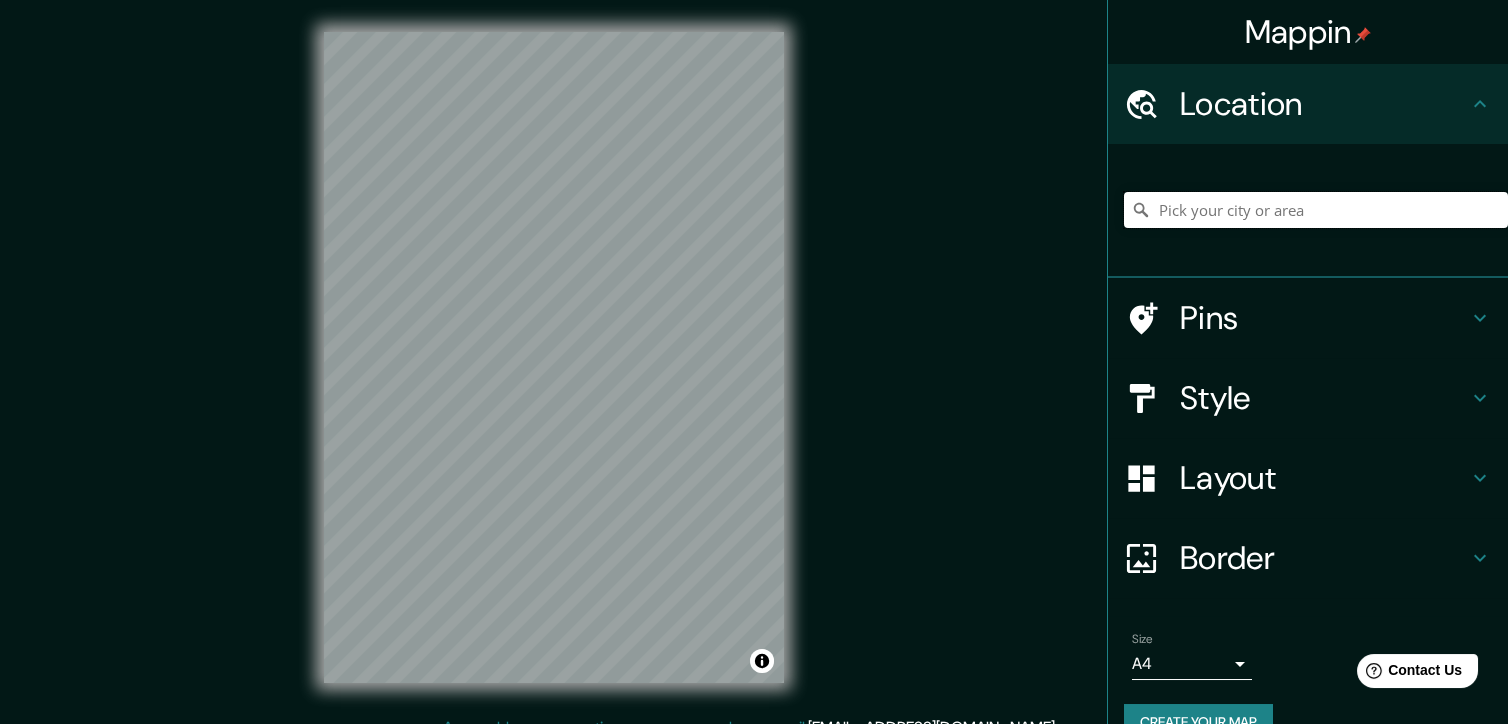 click at bounding box center (1316, 210) 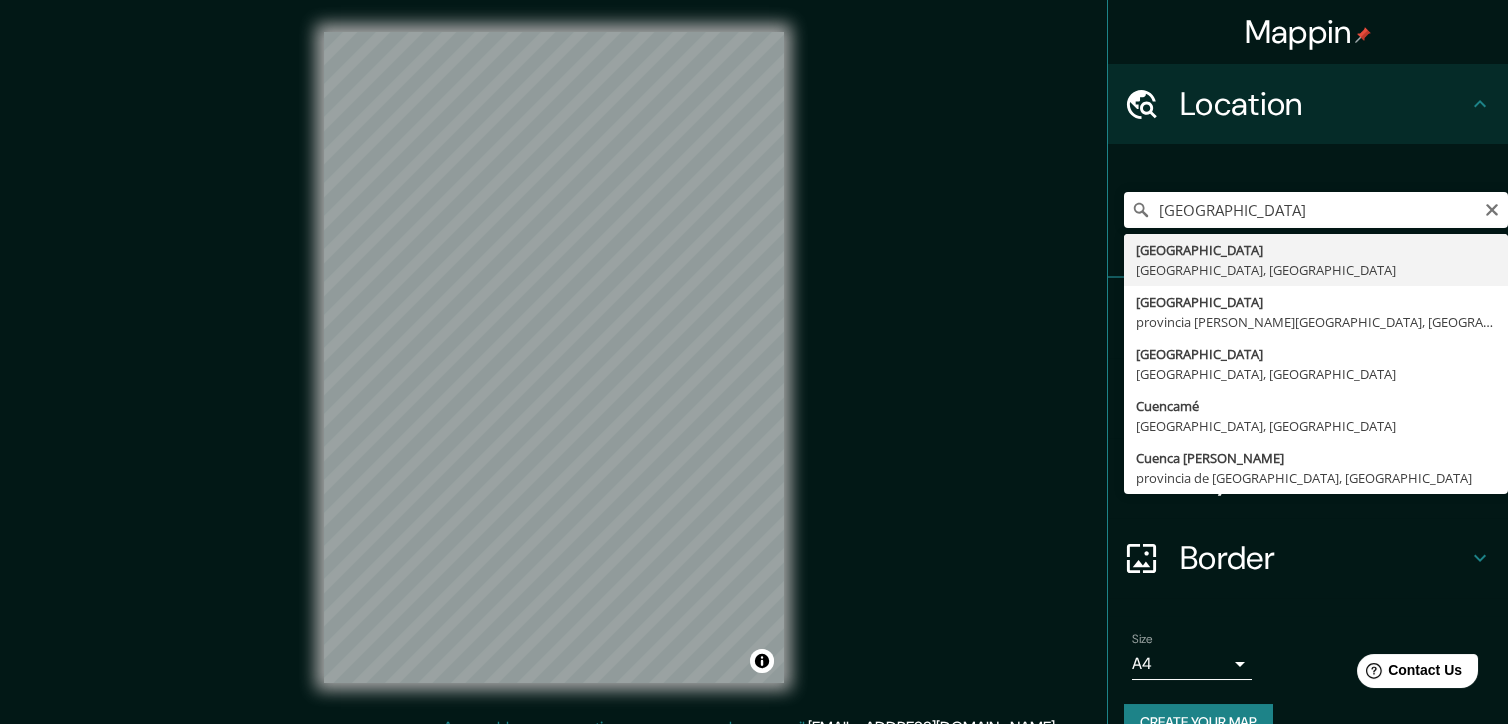 type on "[GEOGRAPHIC_DATA], [GEOGRAPHIC_DATA], [GEOGRAPHIC_DATA]" 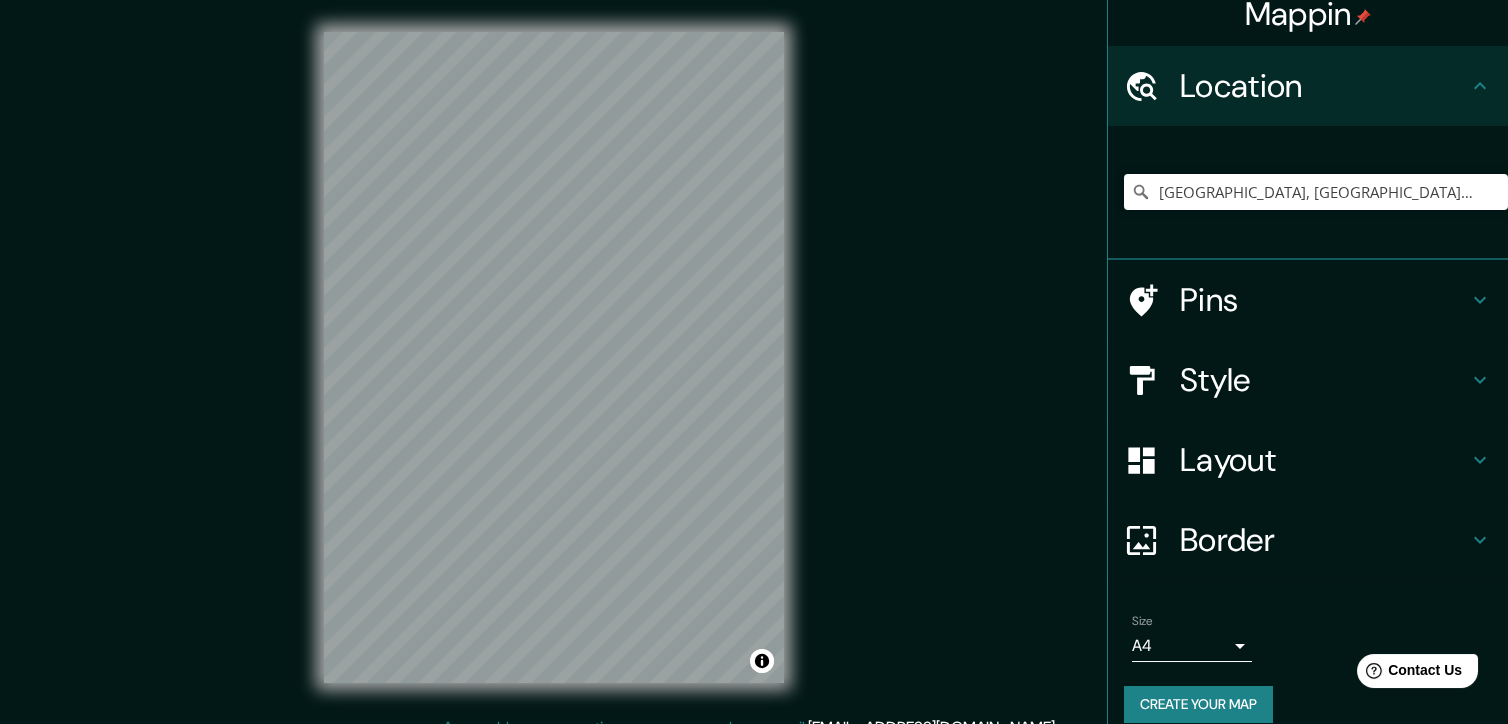 scroll, scrollTop: 0, scrollLeft: 0, axis: both 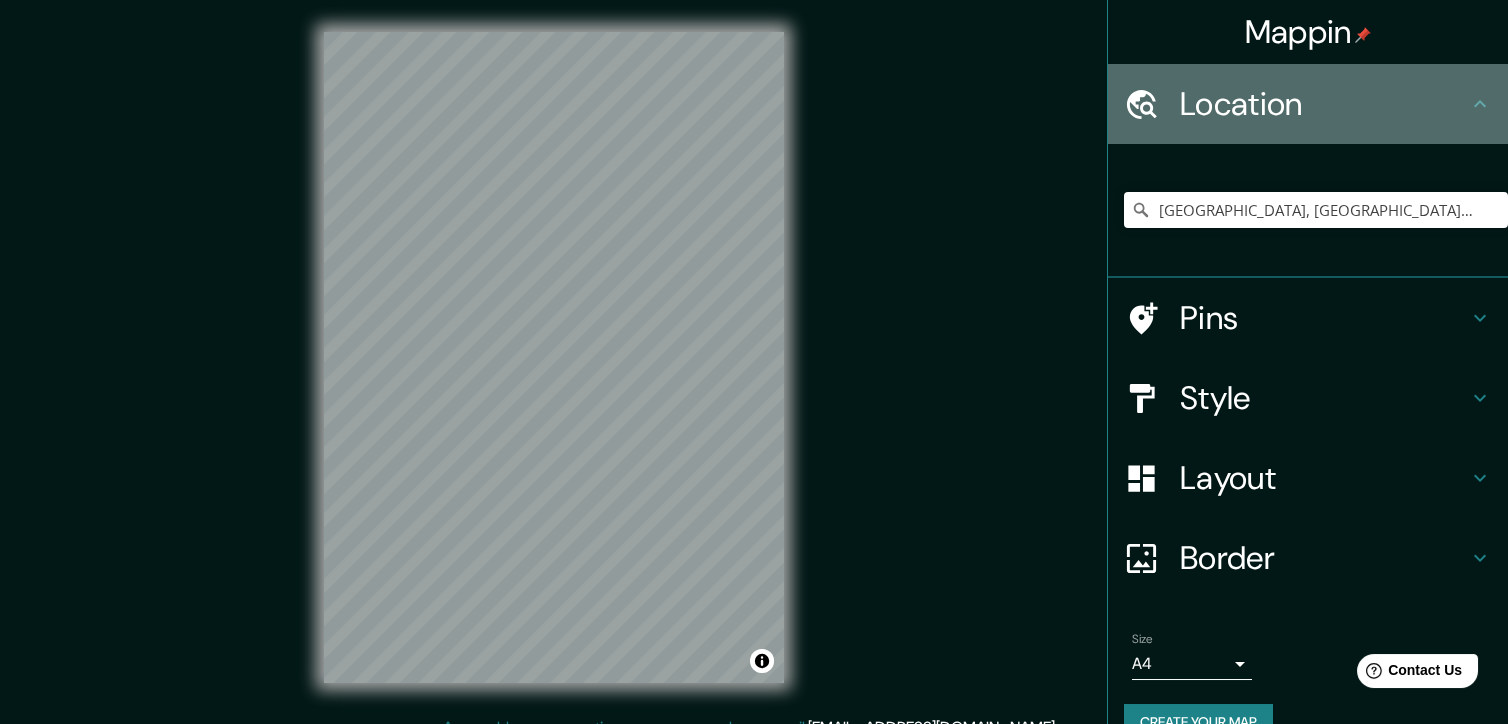 click on "Location" at bounding box center [1324, 104] 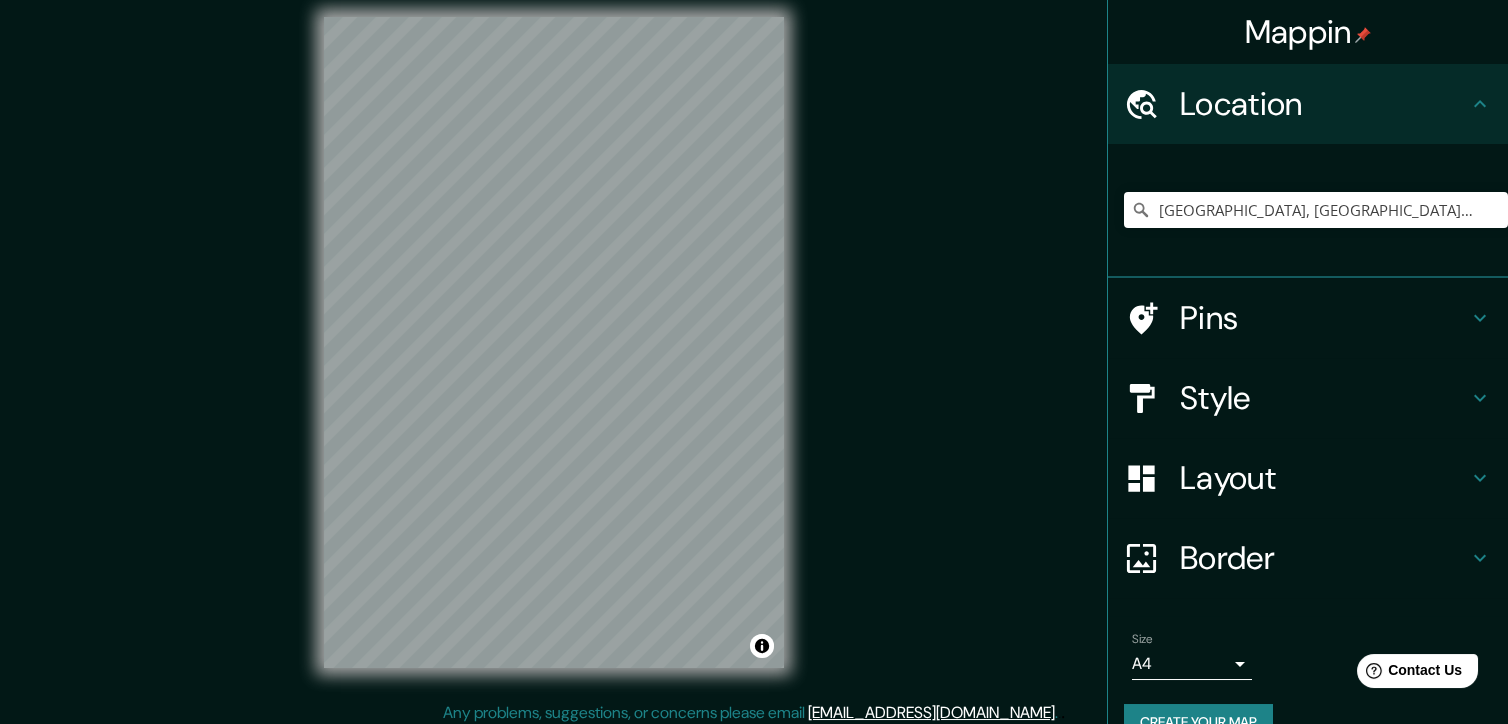 scroll, scrollTop: 23, scrollLeft: 0, axis: vertical 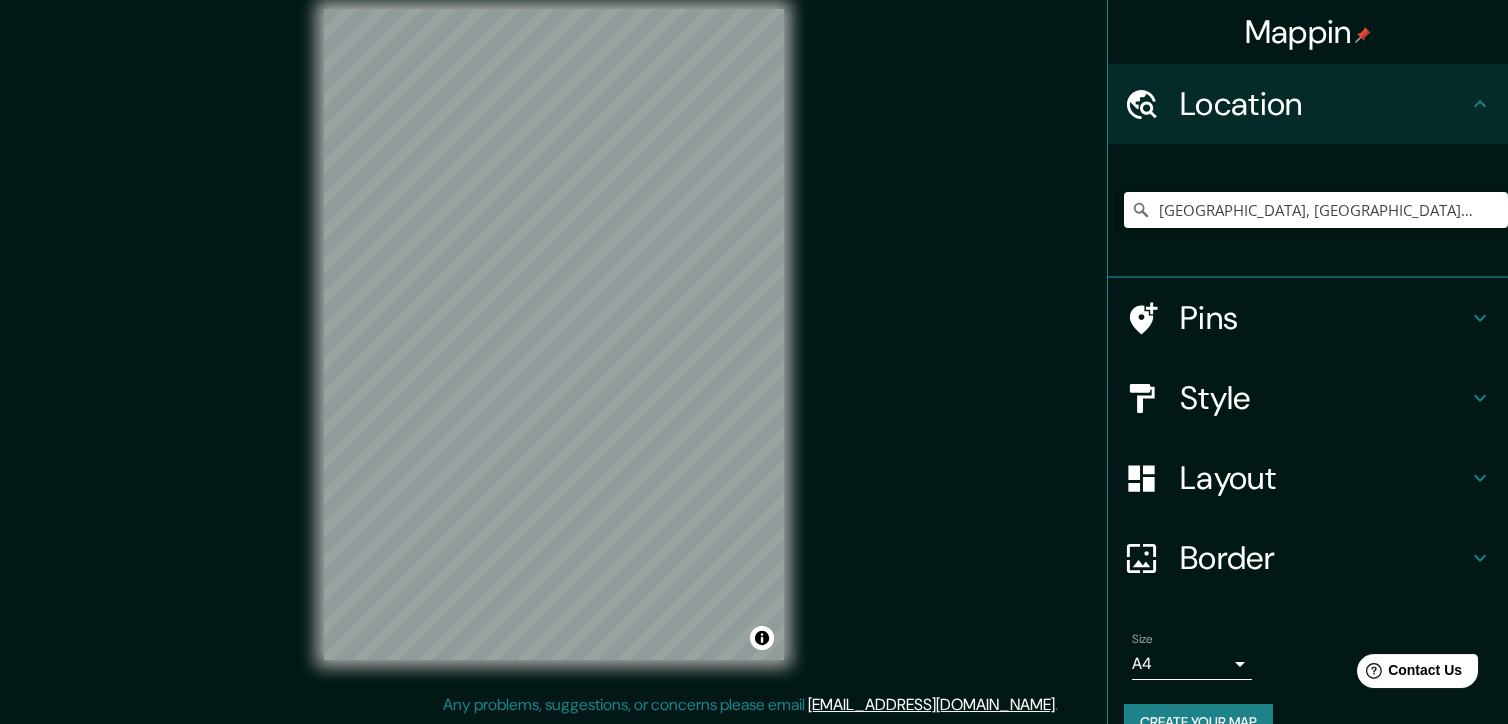 click on "Pins" at bounding box center [1324, 318] 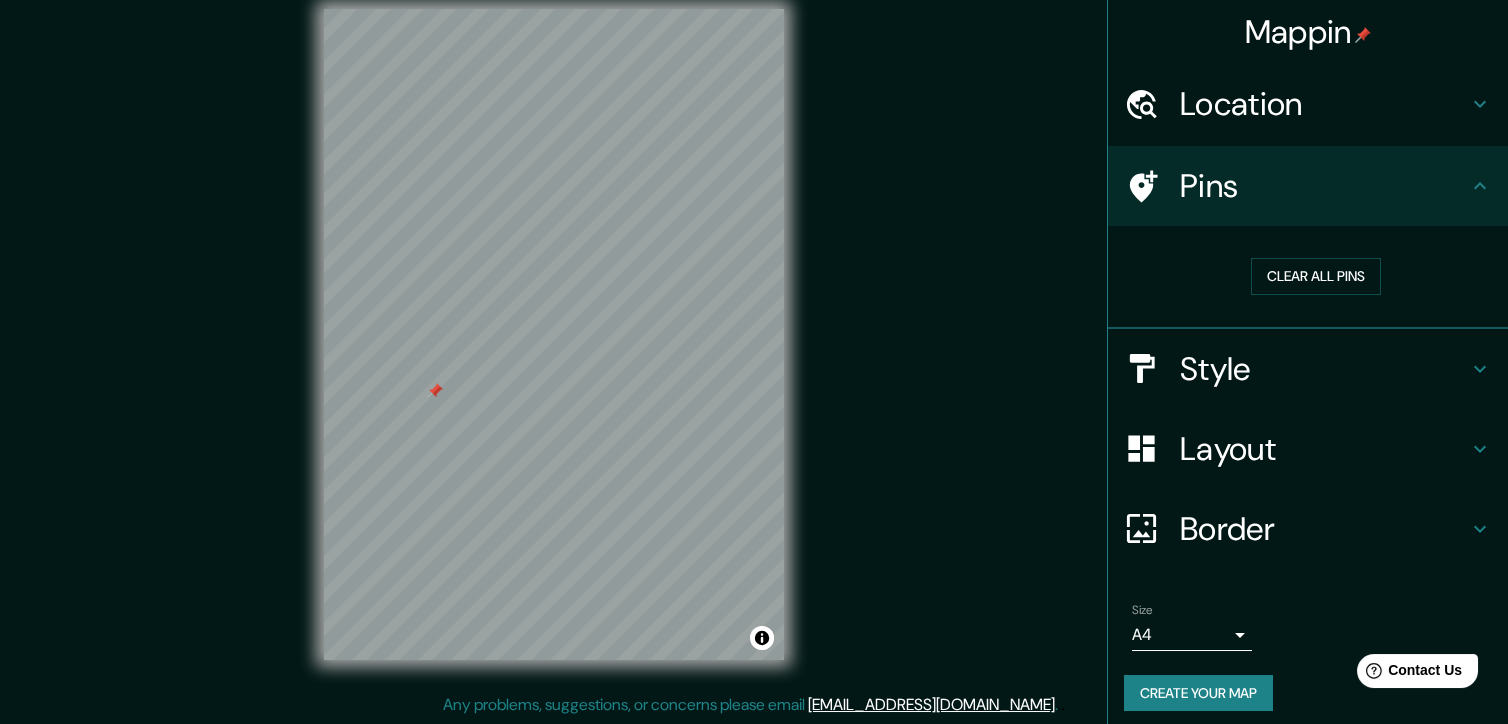 click on "Location [GEOGRAPHIC_DATA], [GEOGRAPHIC_DATA], [GEOGRAPHIC_DATA] Pins Clear all pins Style Layout Border Choose a border.  Hint : you can make layers of the frame opaque to create some cool effects. None Simple Transparent Fancy Size A4 single Create your map" at bounding box center [1308, 399] 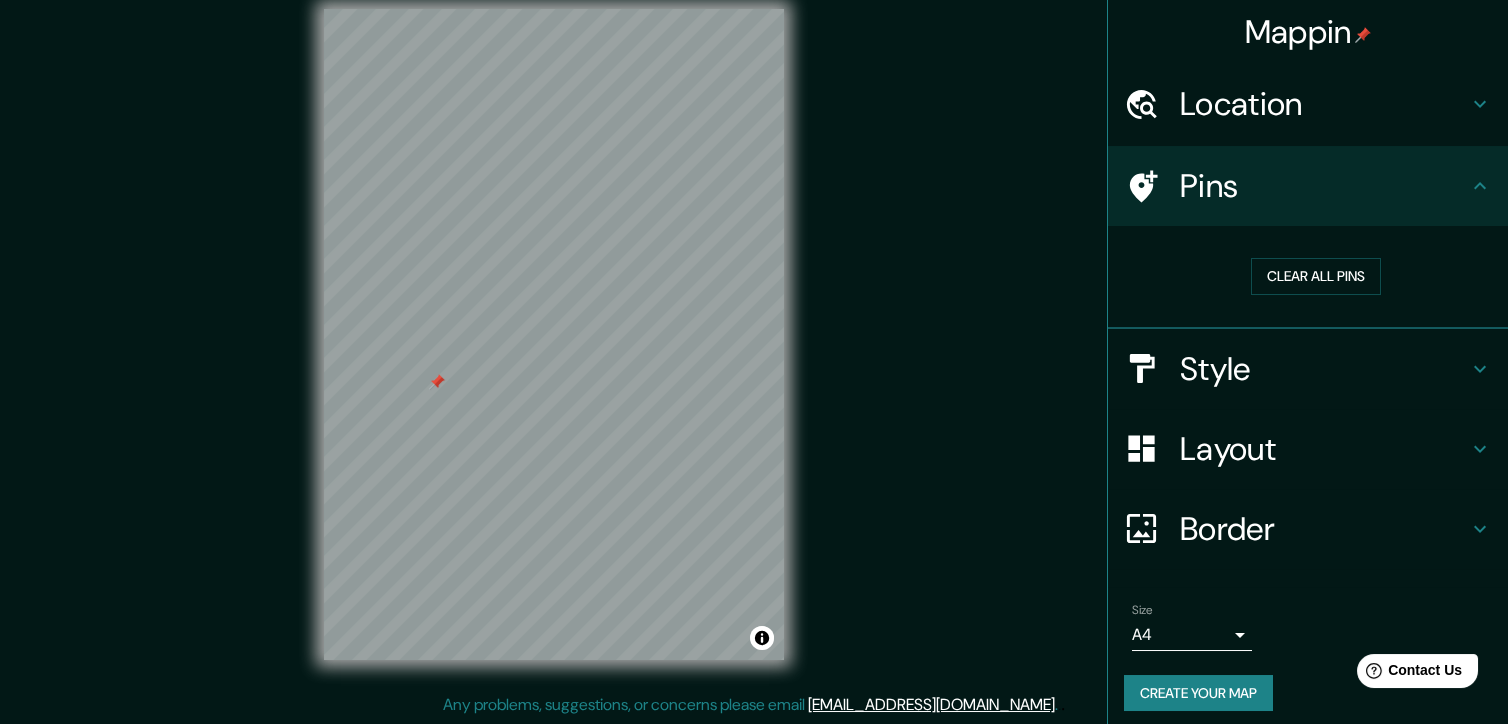 click 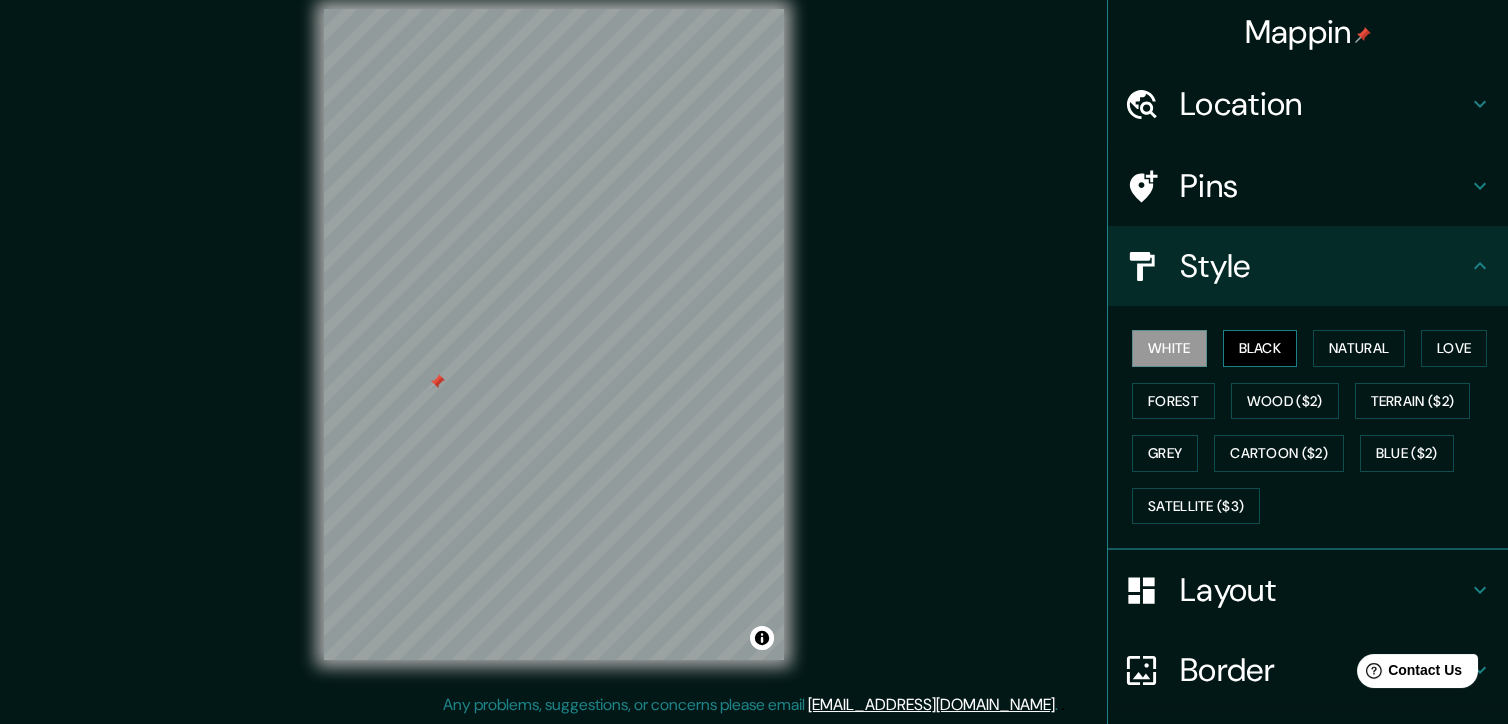 click on "Black" at bounding box center [1260, 348] 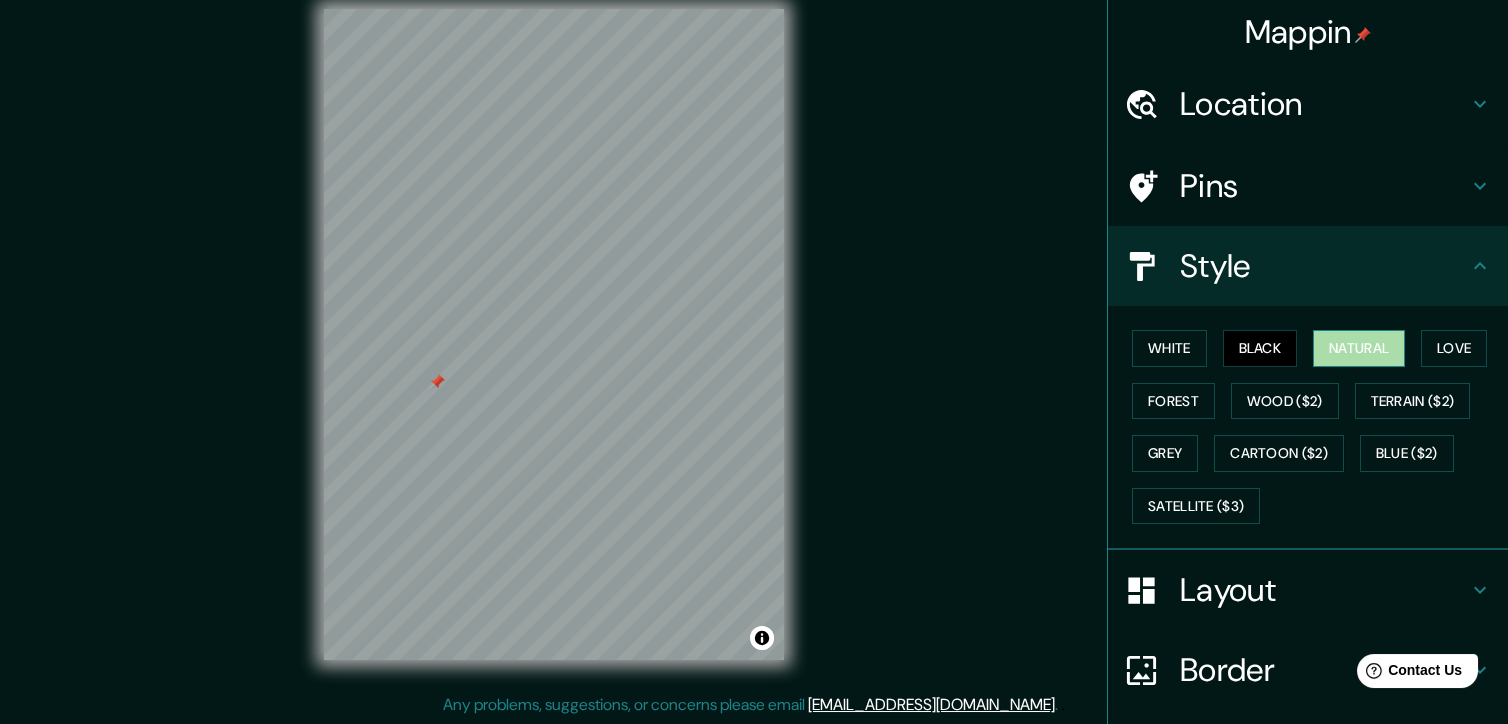 click on "Natural" at bounding box center (1359, 348) 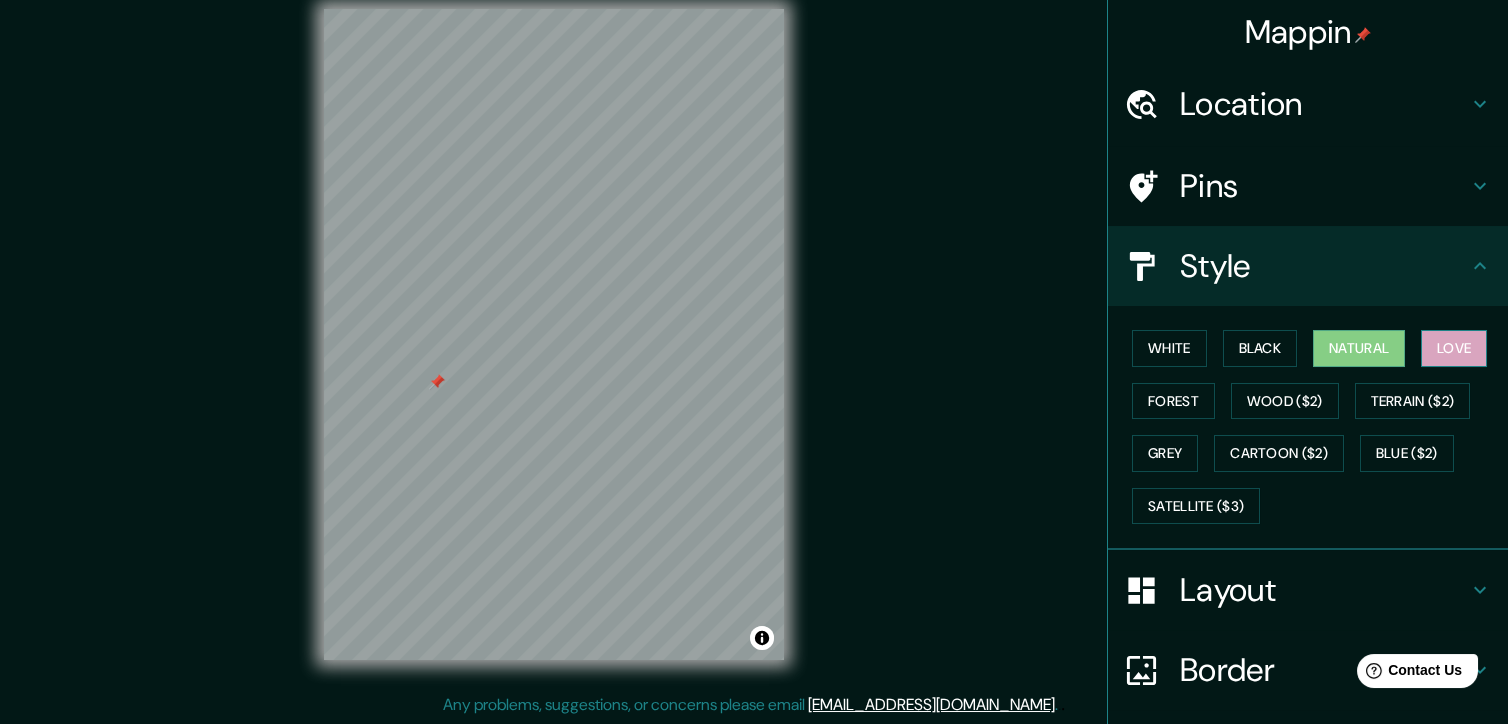 click on "Love" at bounding box center (1454, 348) 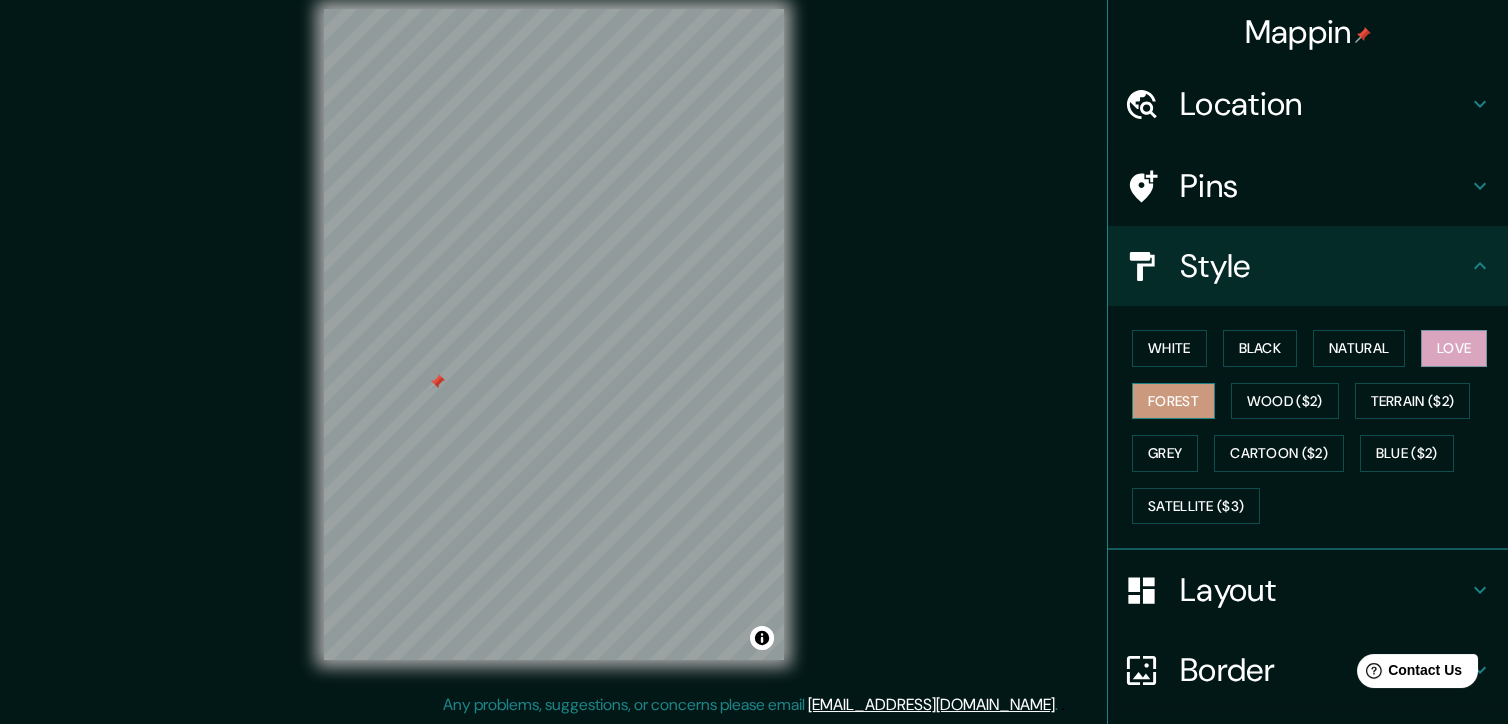 click on "Forest" at bounding box center (1173, 401) 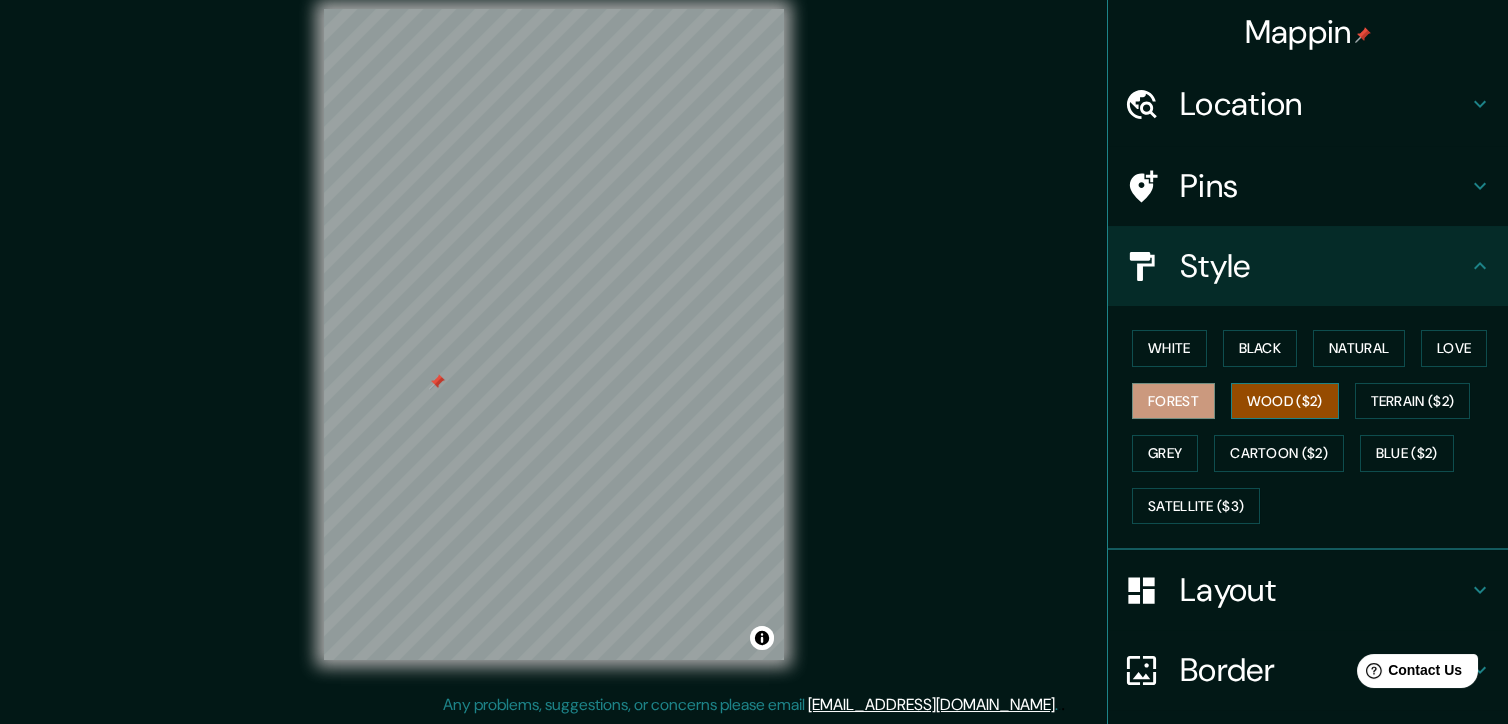 click on "Wood ($2)" at bounding box center [1285, 401] 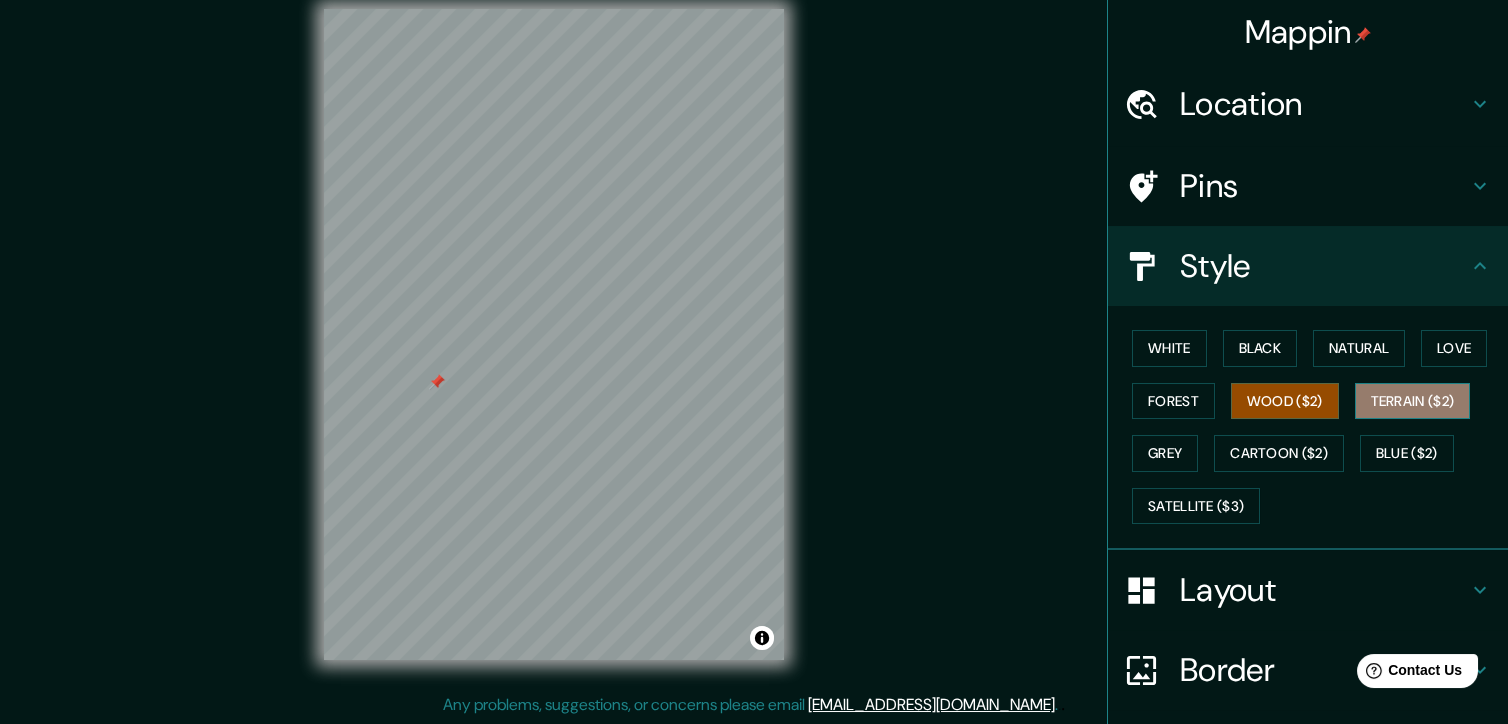 click on "Terrain ($2)" at bounding box center [1413, 401] 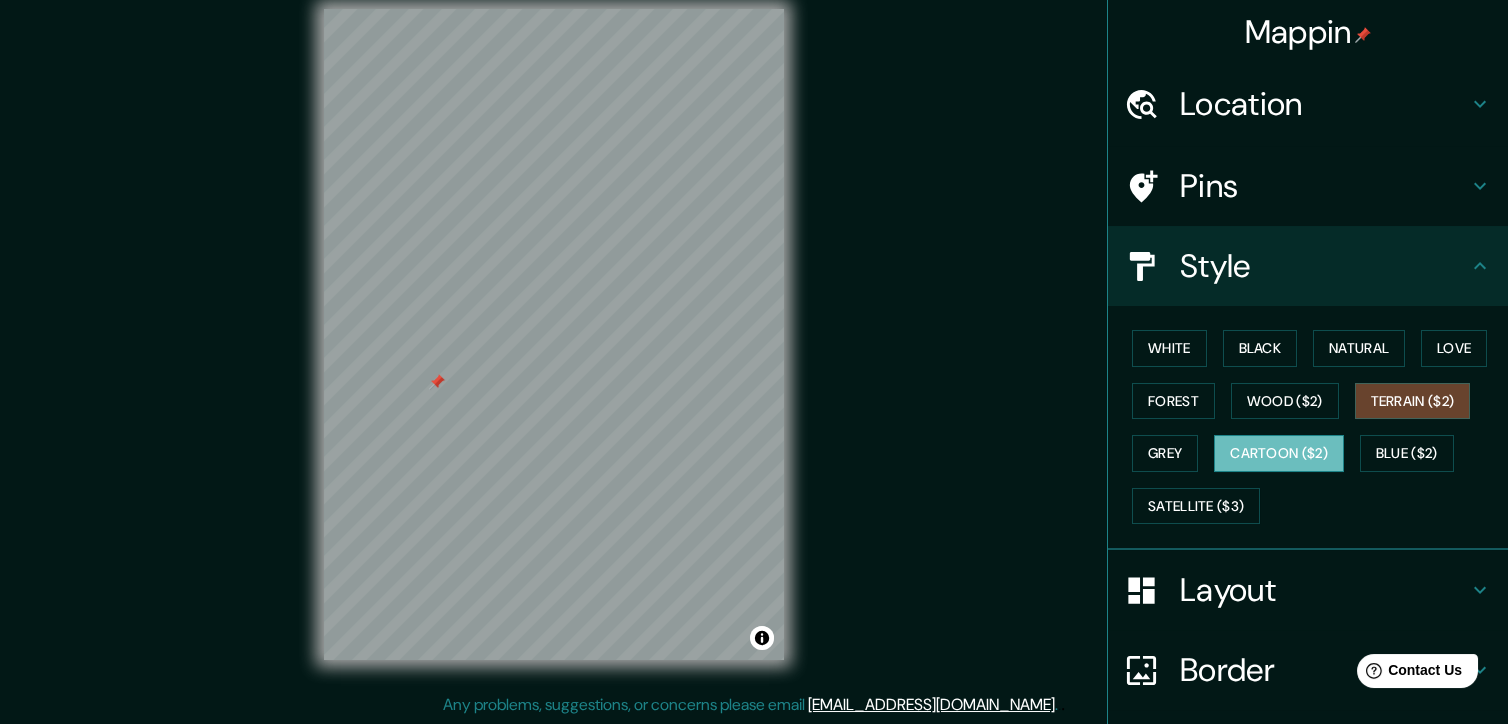 click on "Cartoon ($2)" at bounding box center [1279, 453] 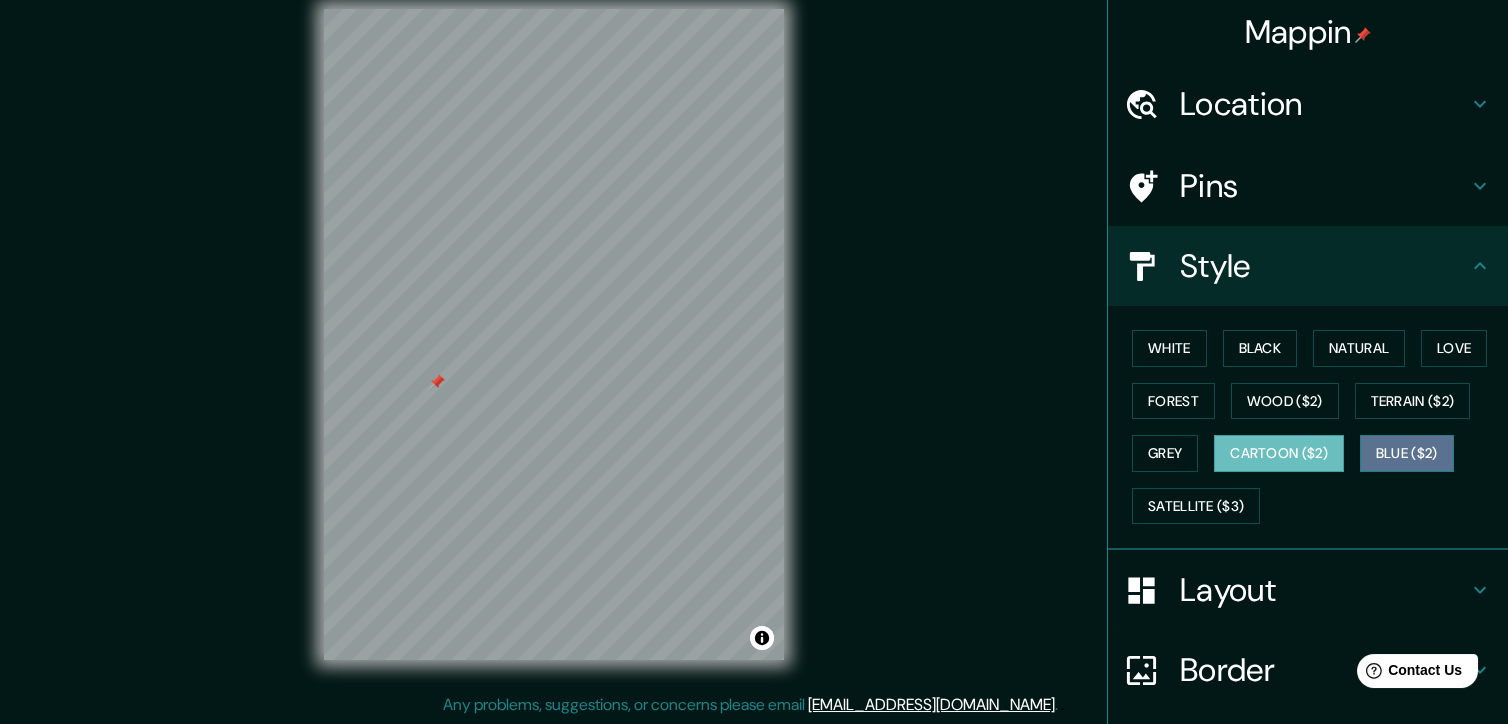 click on "Blue ($2)" at bounding box center (1407, 453) 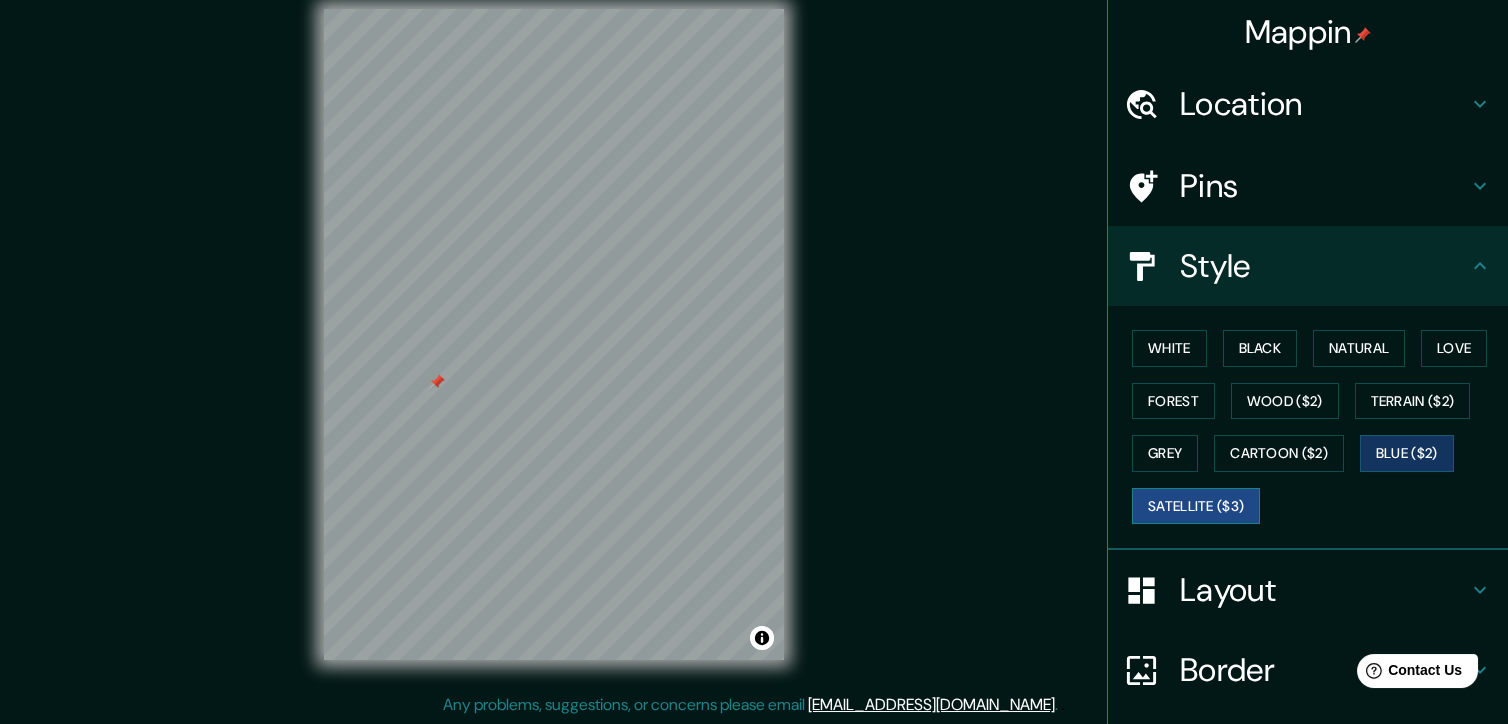 click on "Satellite ($3)" at bounding box center [1196, 506] 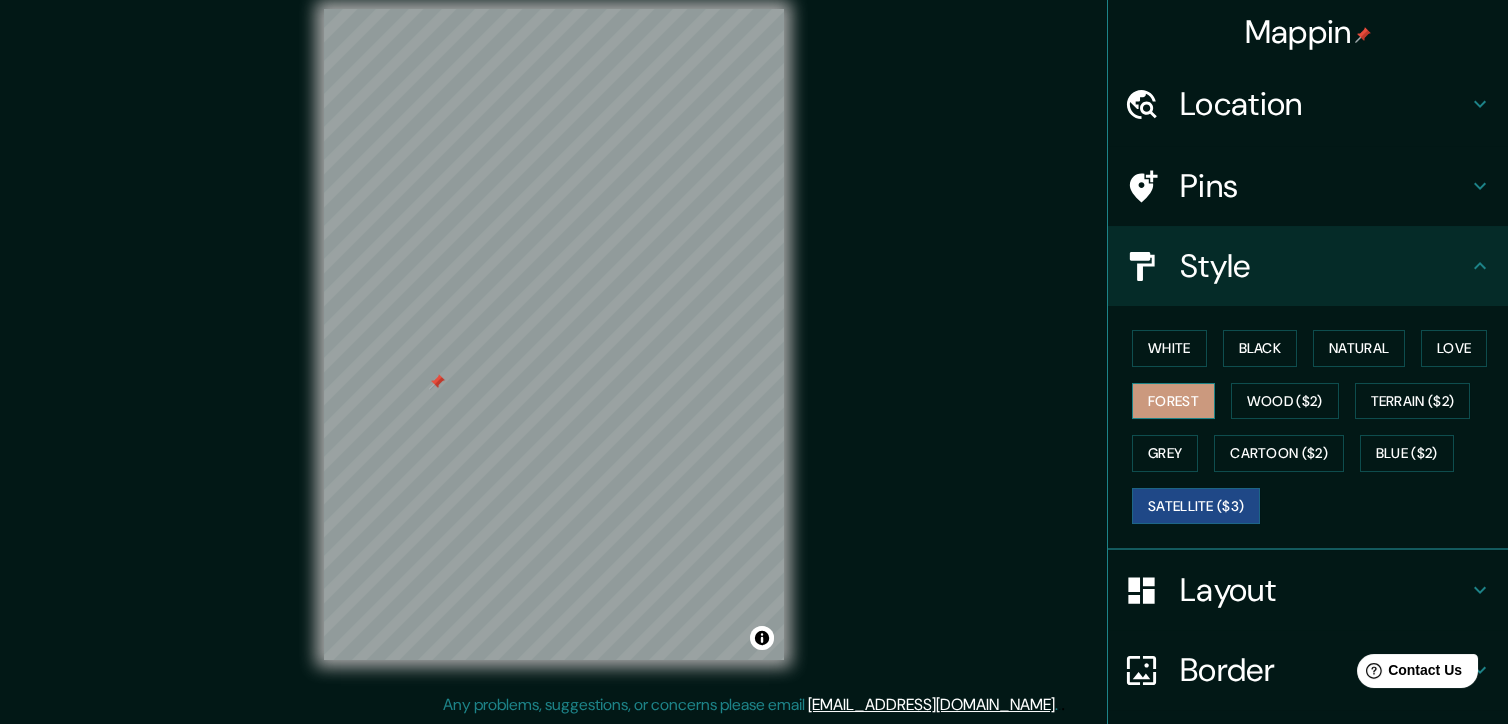 click on "Forest" at bounding box center (1173, 401) 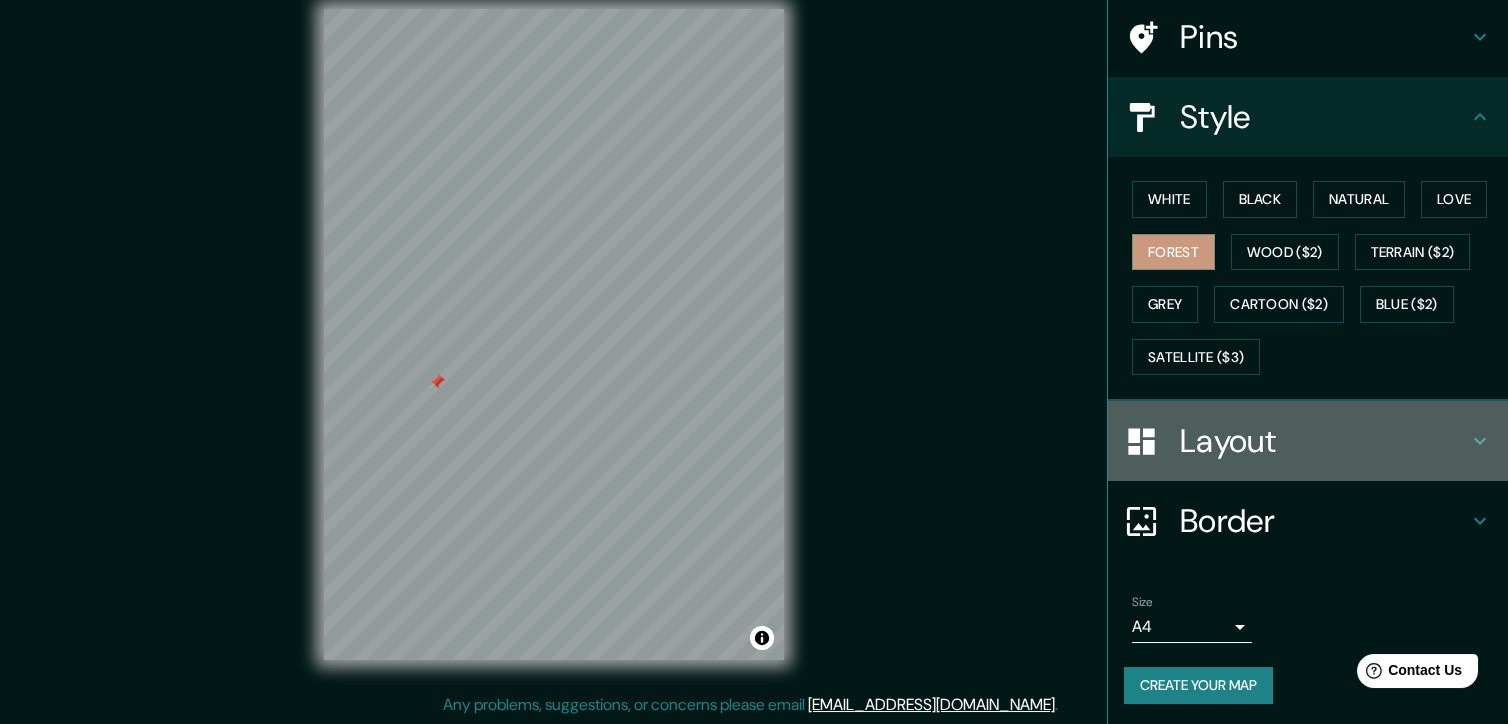click on "Layout" at bounding box center (1324, 441) 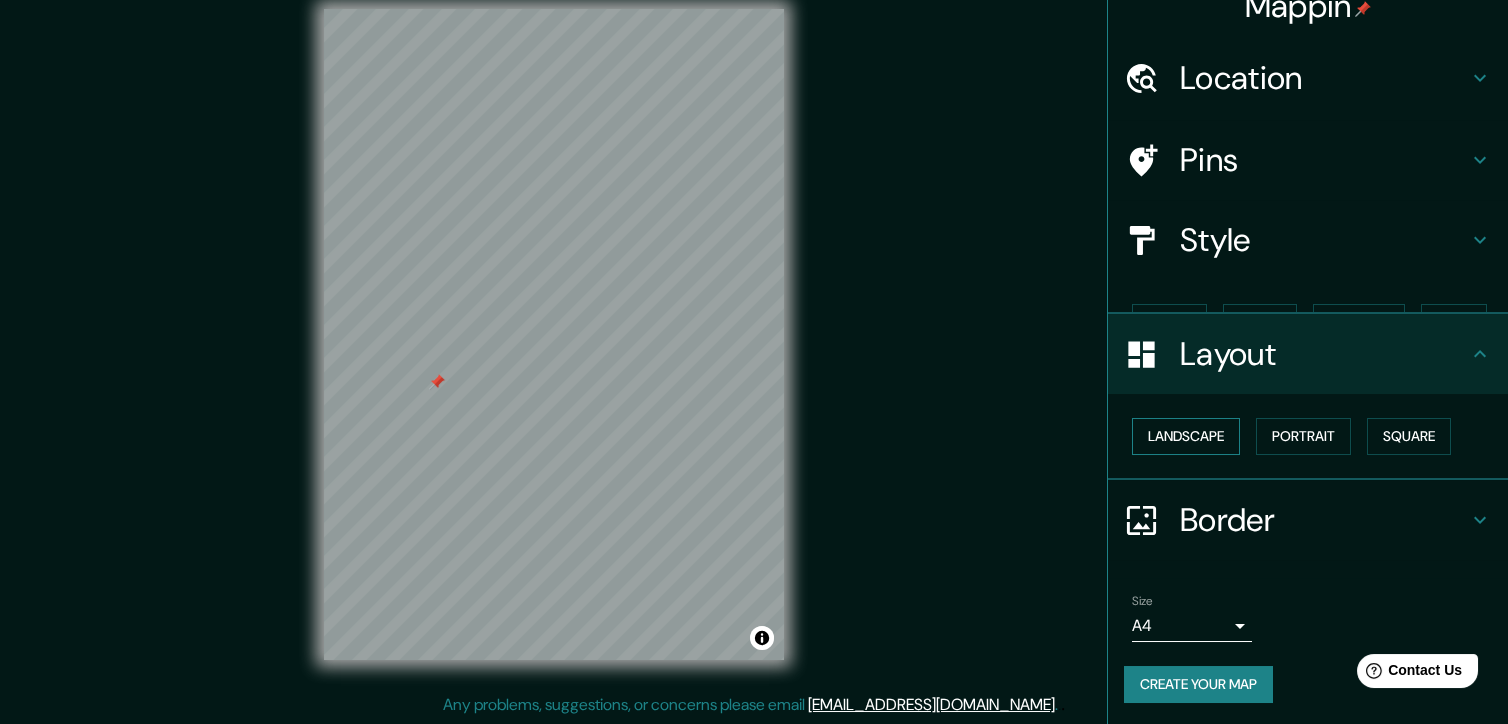 scroll, scrollTop: 0, scrollLeft: 0, axis: both 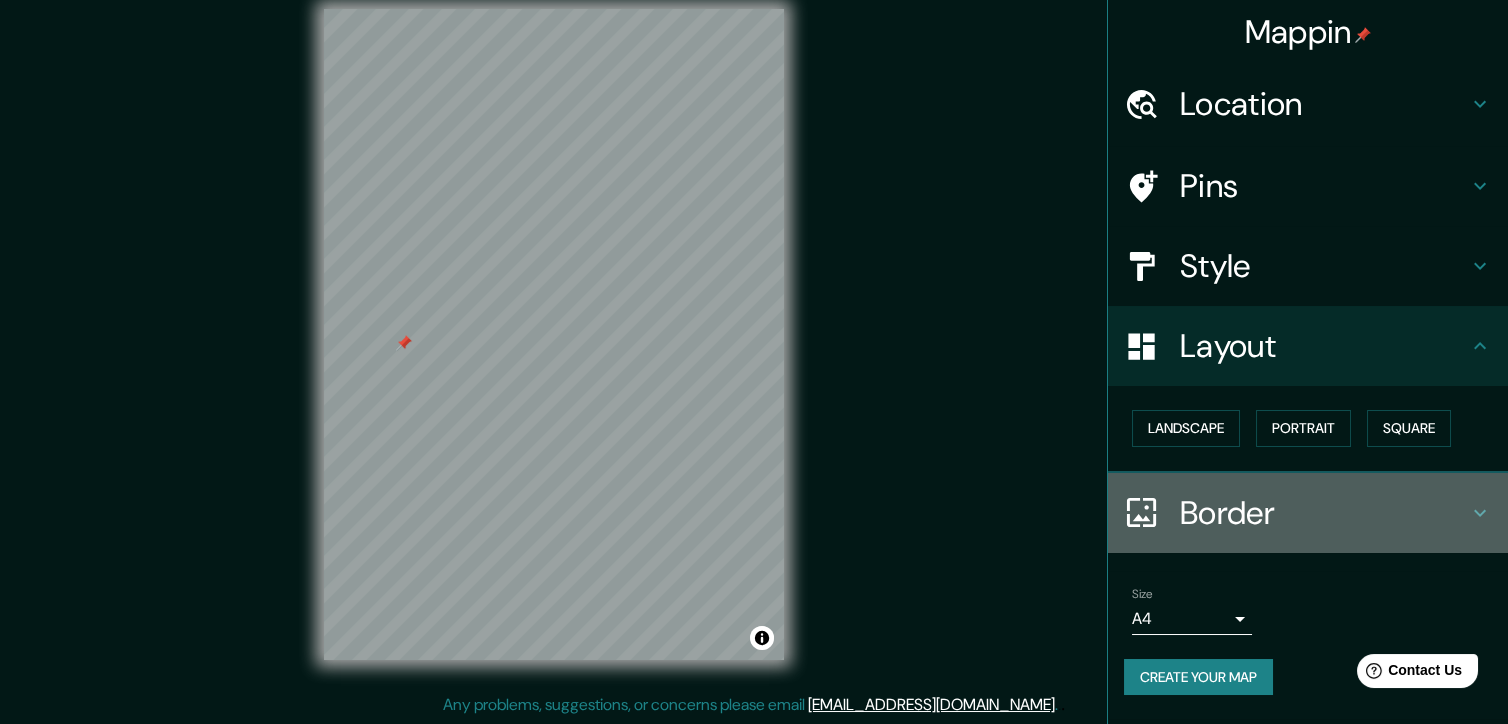click on "Border" at bounding box center [1324, 513] 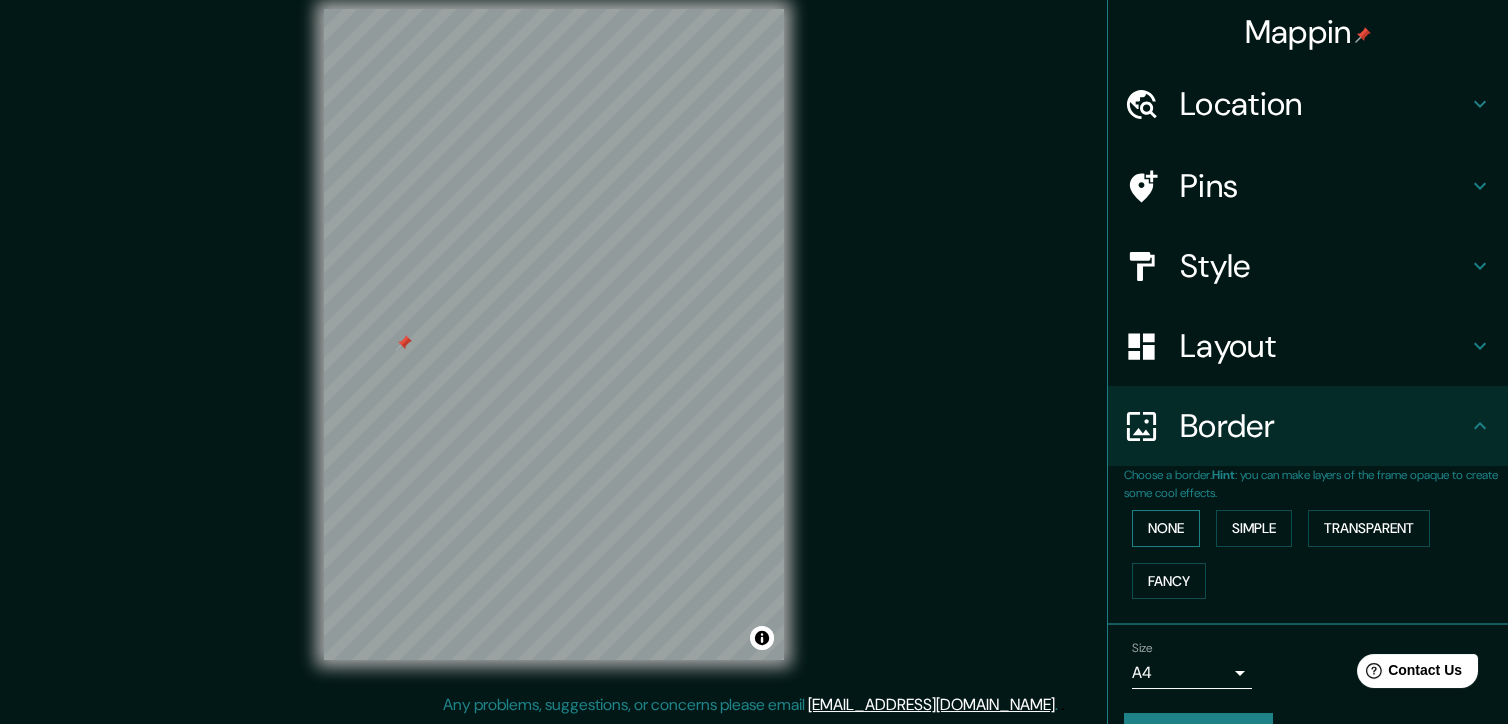click on "None" at bounding box center (1166, 528) 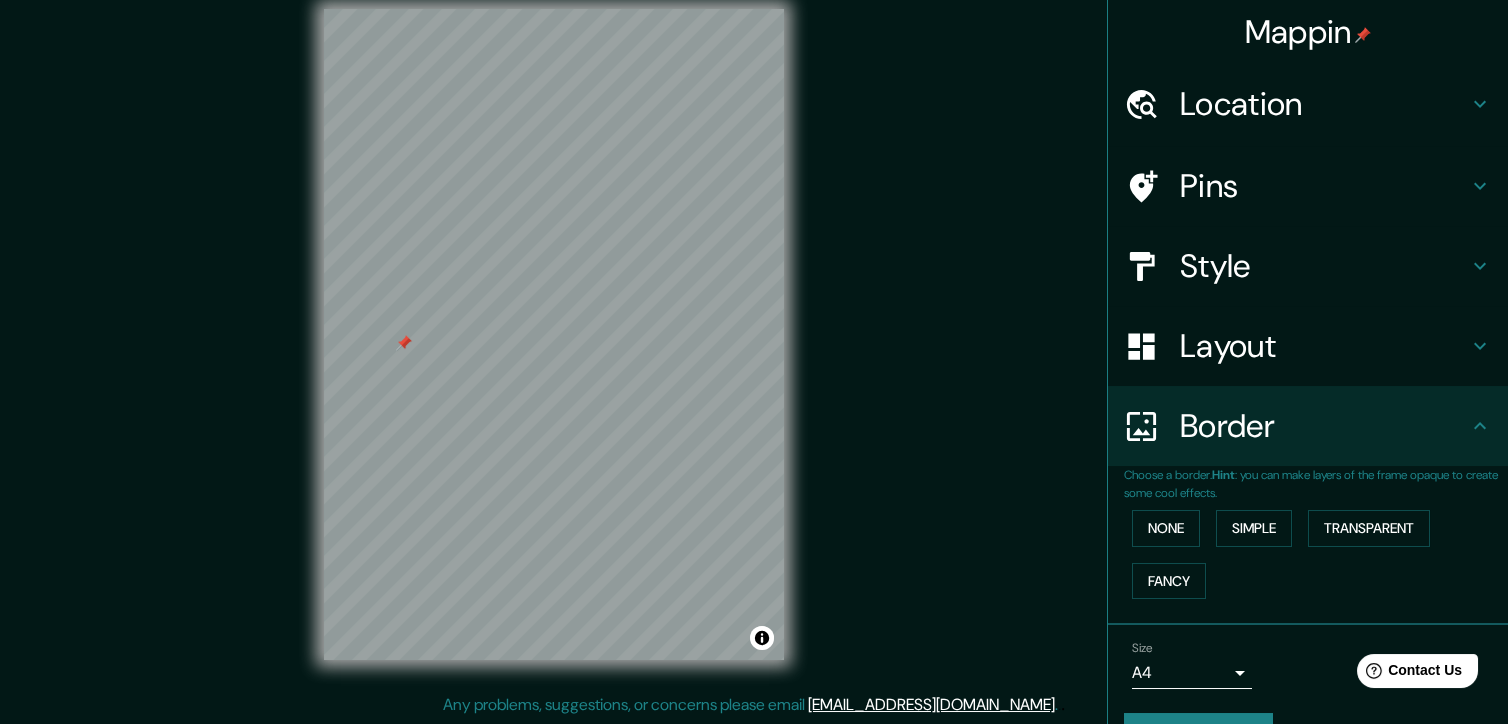 click on "Layout" at bounding box center (1324, 346) 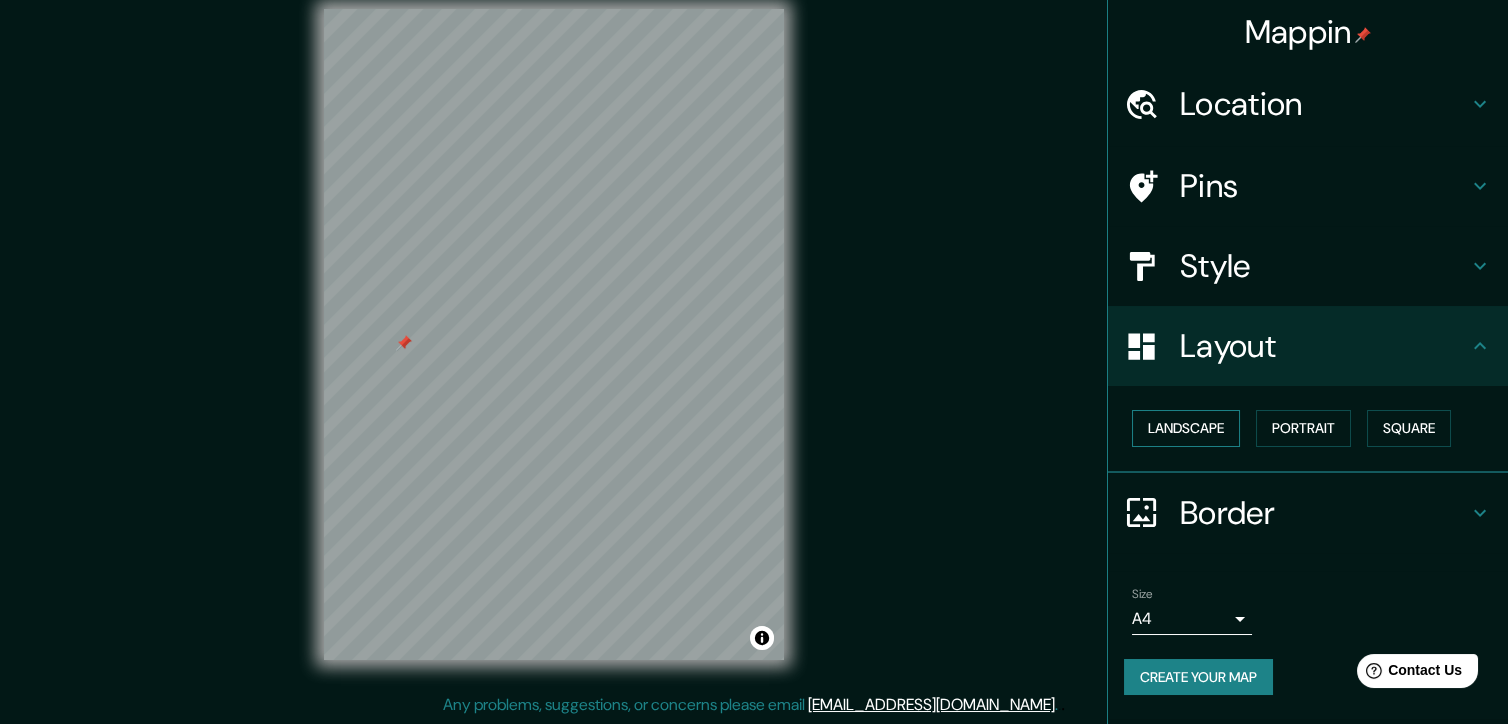 click on "Landscape" at bounding box center (1186, 428) 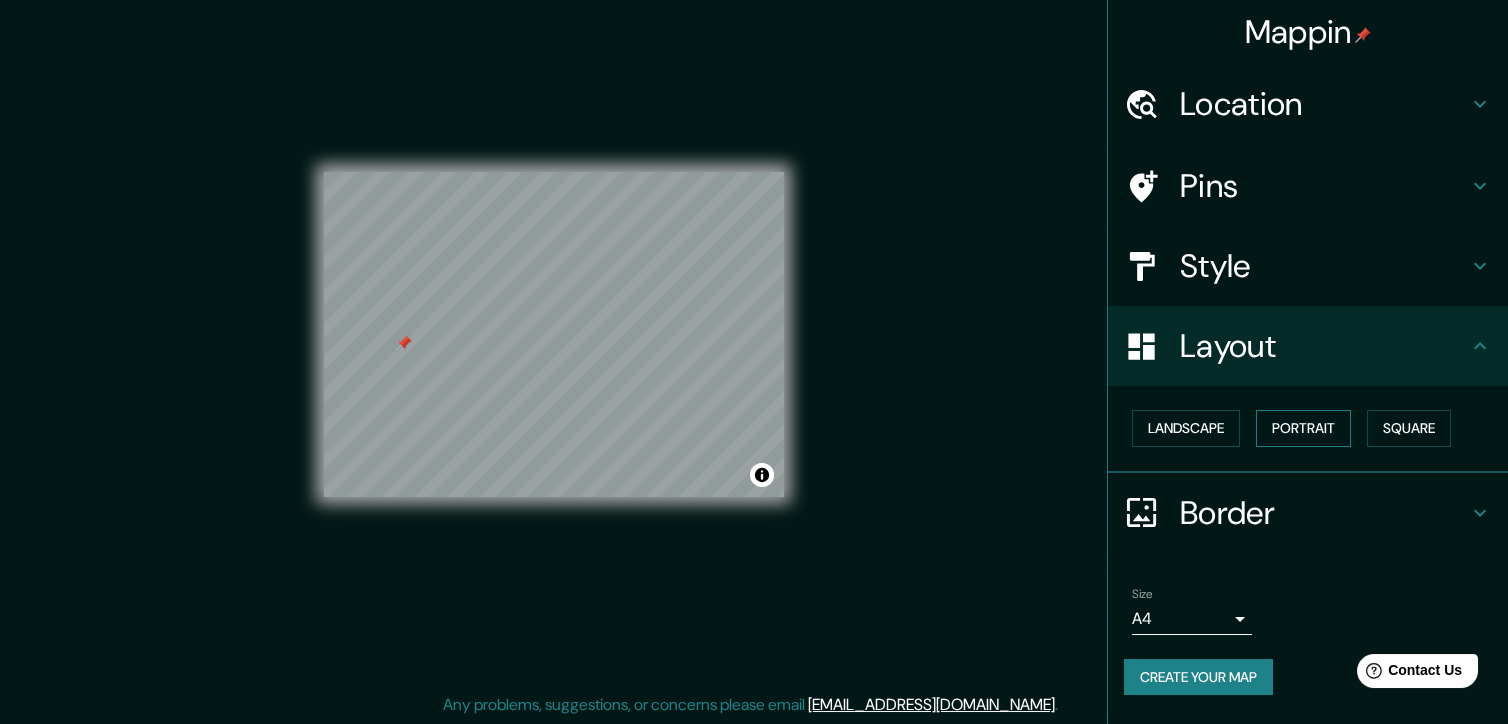 click on "Portrait" at bounding box center (1303, 428) 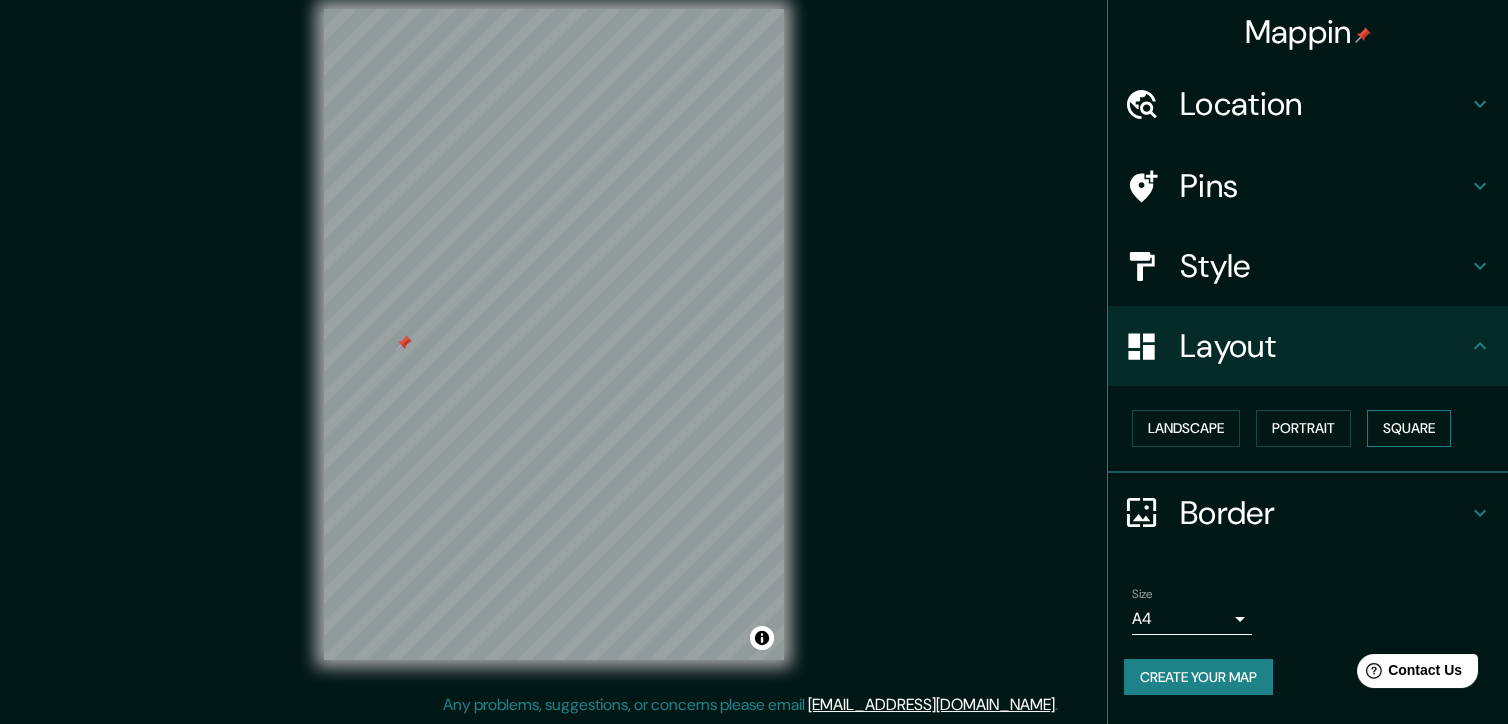 click on "Square" at bounding box center [1409, 428] 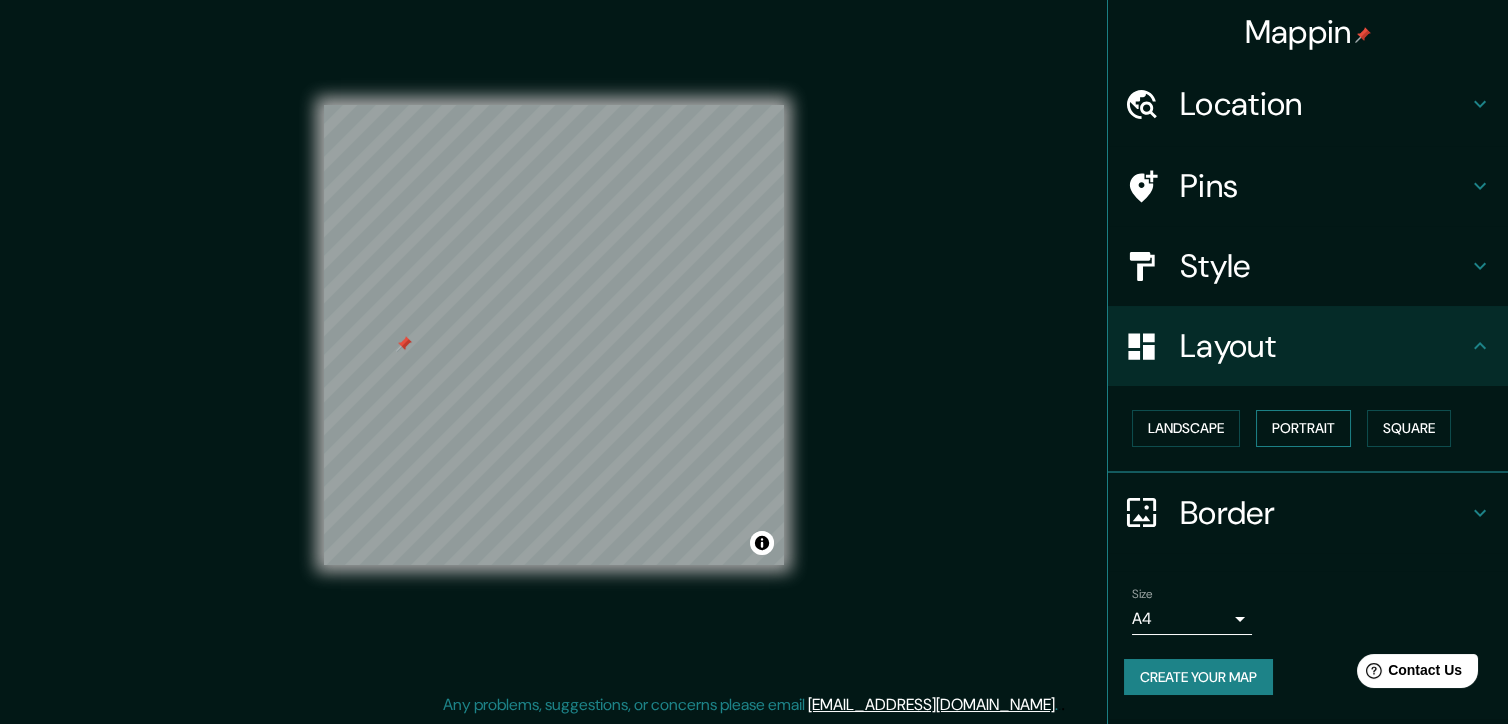 click on "Portrait" at bounding box center [1303, 428] 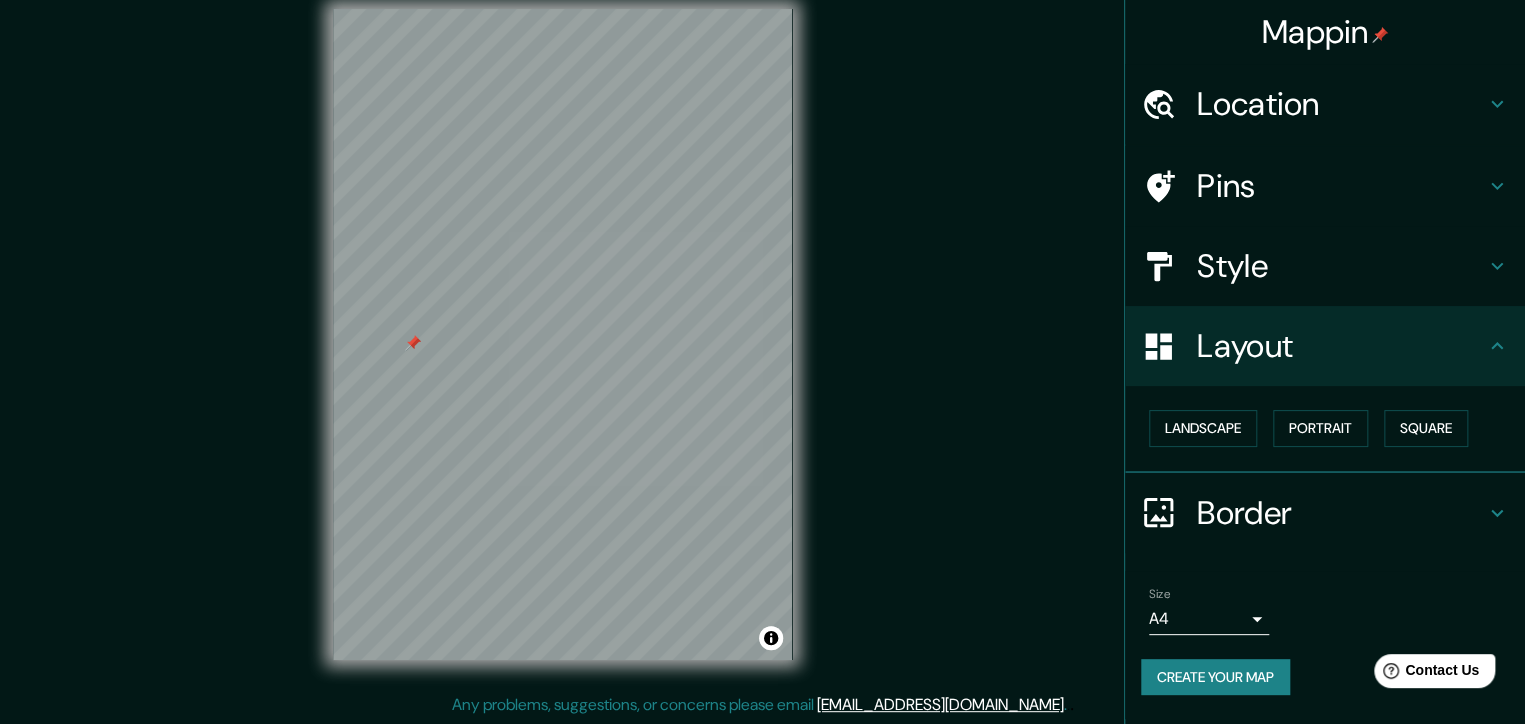 click on "Mappin Location [GEOGRAPHIC_DATA], [GEOGRAPHIC_DATA], [GEOGRAPHIC_DATA] Pins Style Layout Landscape Portrait Square Border Choose a border.  Hint : you can make layers of the frame opaque to create some cool effects. None Simple Transparent Fancy Size A4 single Create your map © Mapbox   © OpenStreetMap   Improve this map Any problems, suggestions, or concerns please email    [EMAIL_ADDRESS][DOMAIN_NAME] . . ." at bounding box center (762, 339) 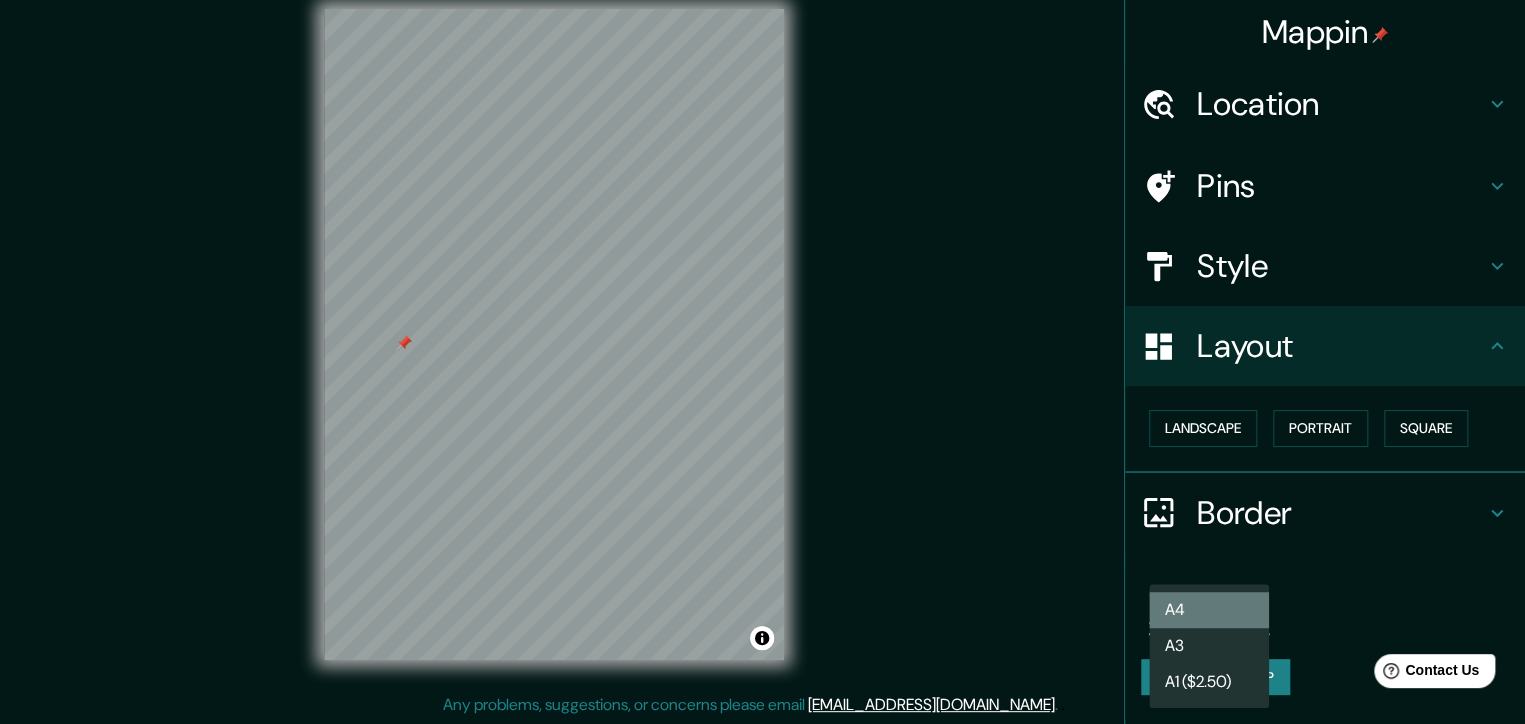click on "A4" at bounding box center [1209, 610] 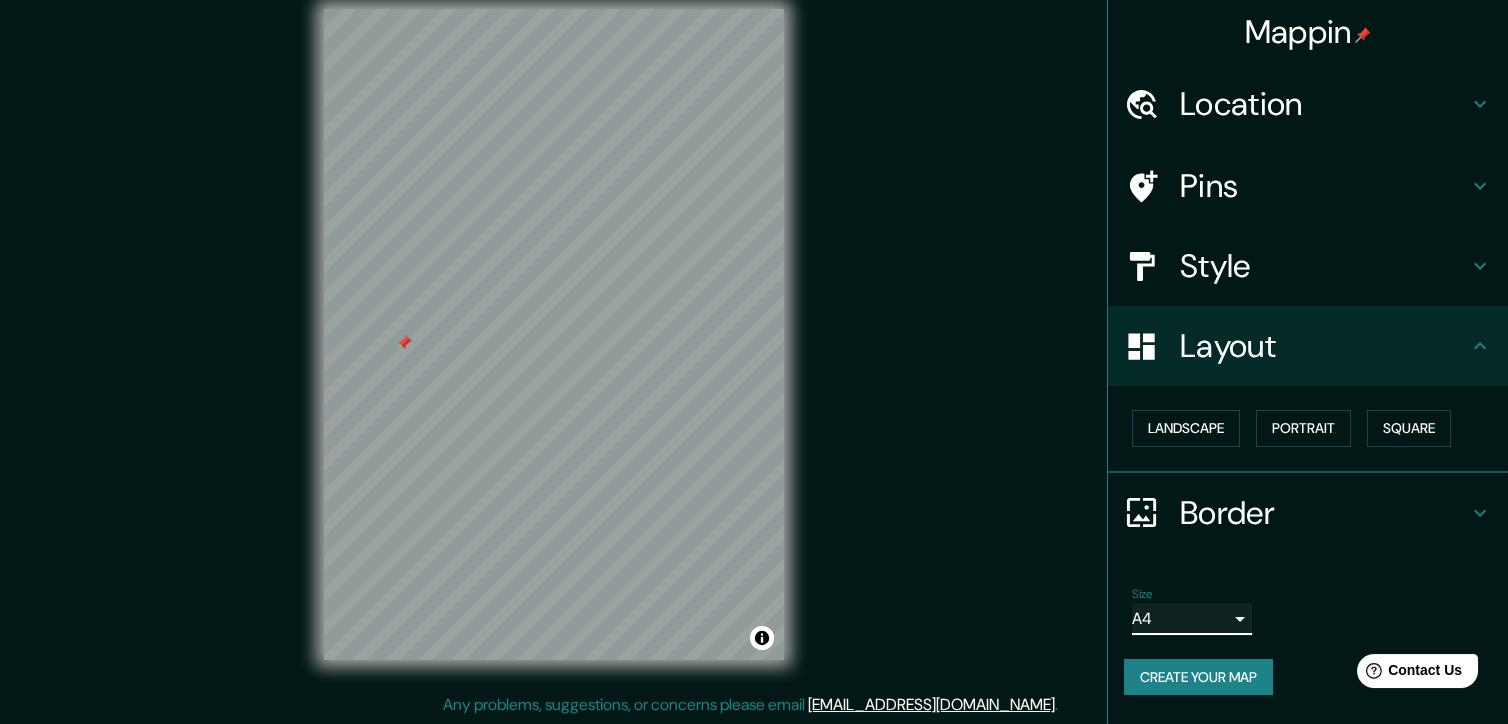 scroll, scrollTop: 0, scrollLeft: 0, axis: both 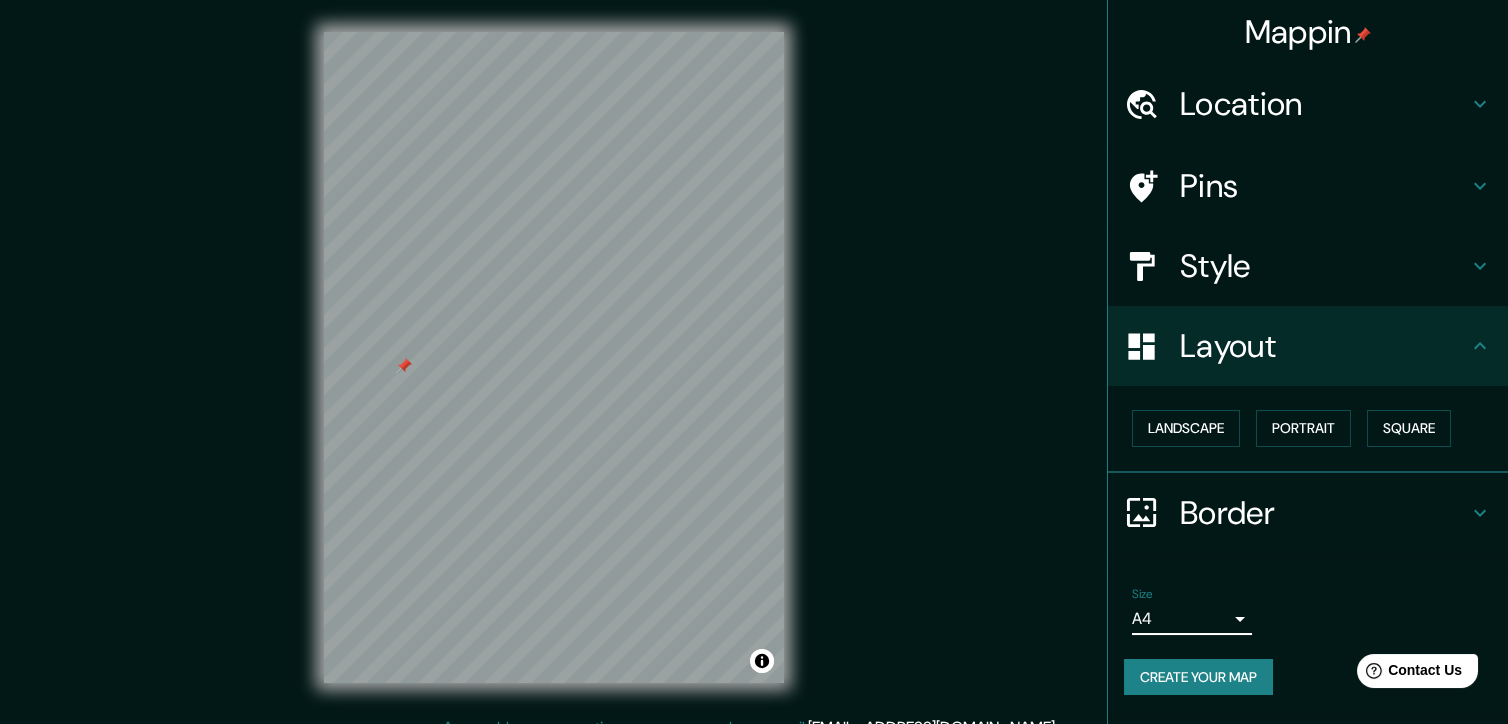 click on "Style" at bounding box center [1324, 266] 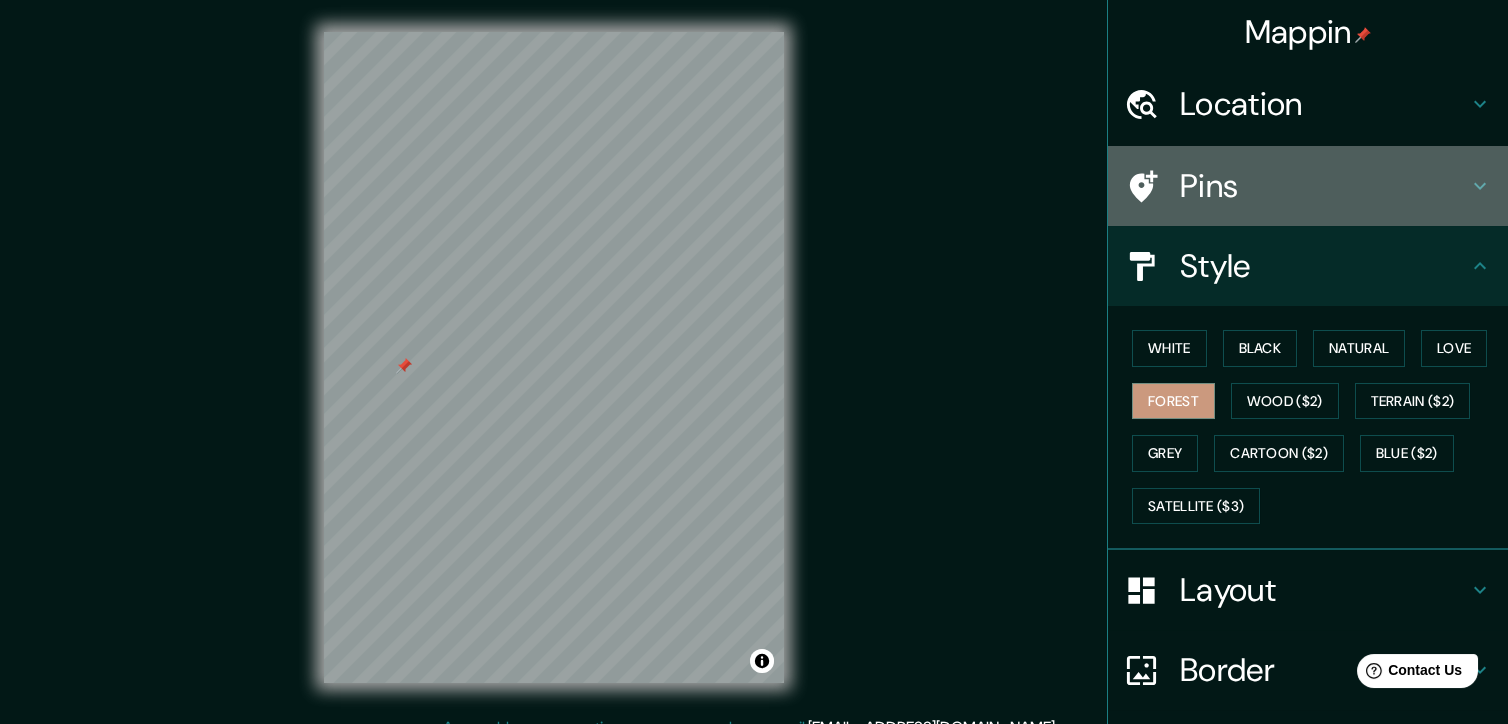 click on "Pins" at bounding box center (1308, 186) 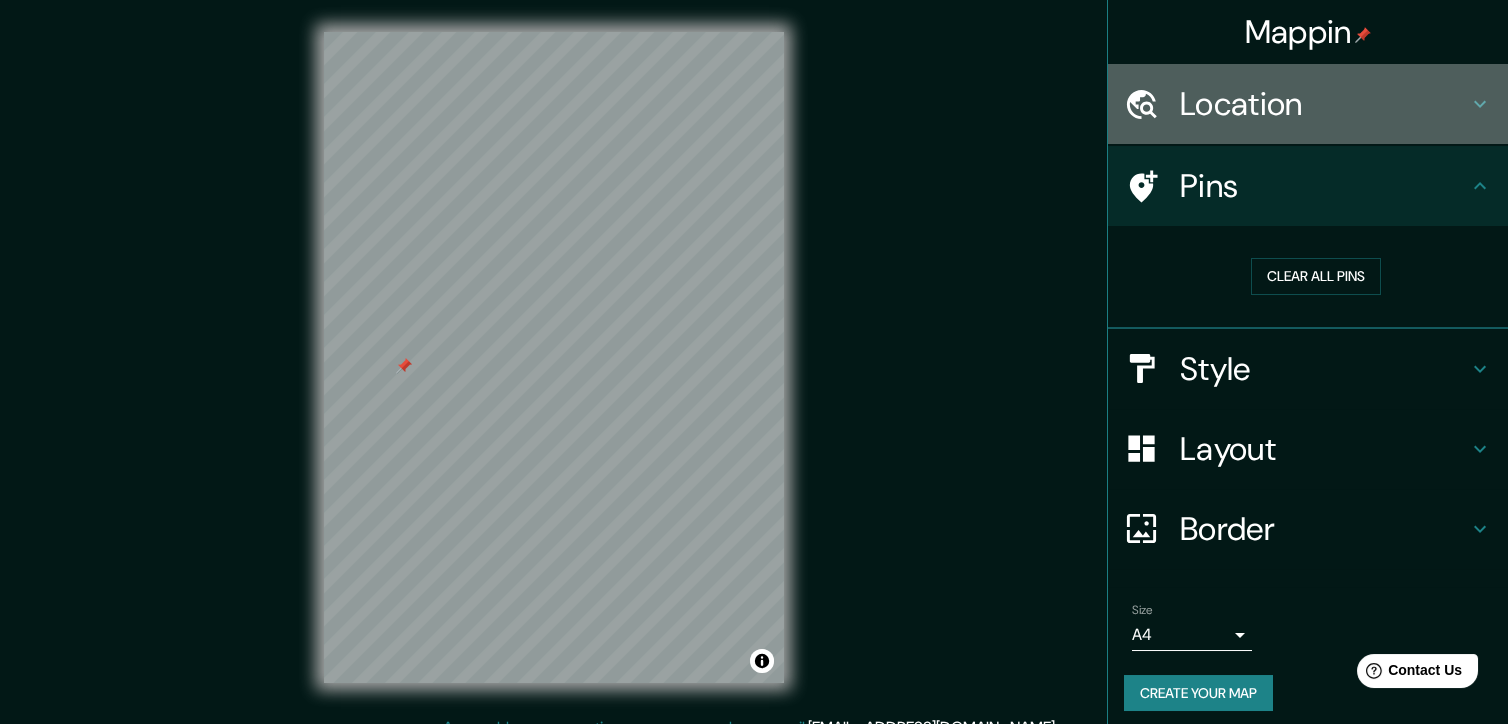 click on "Location" at bounding box center (1324, 104) 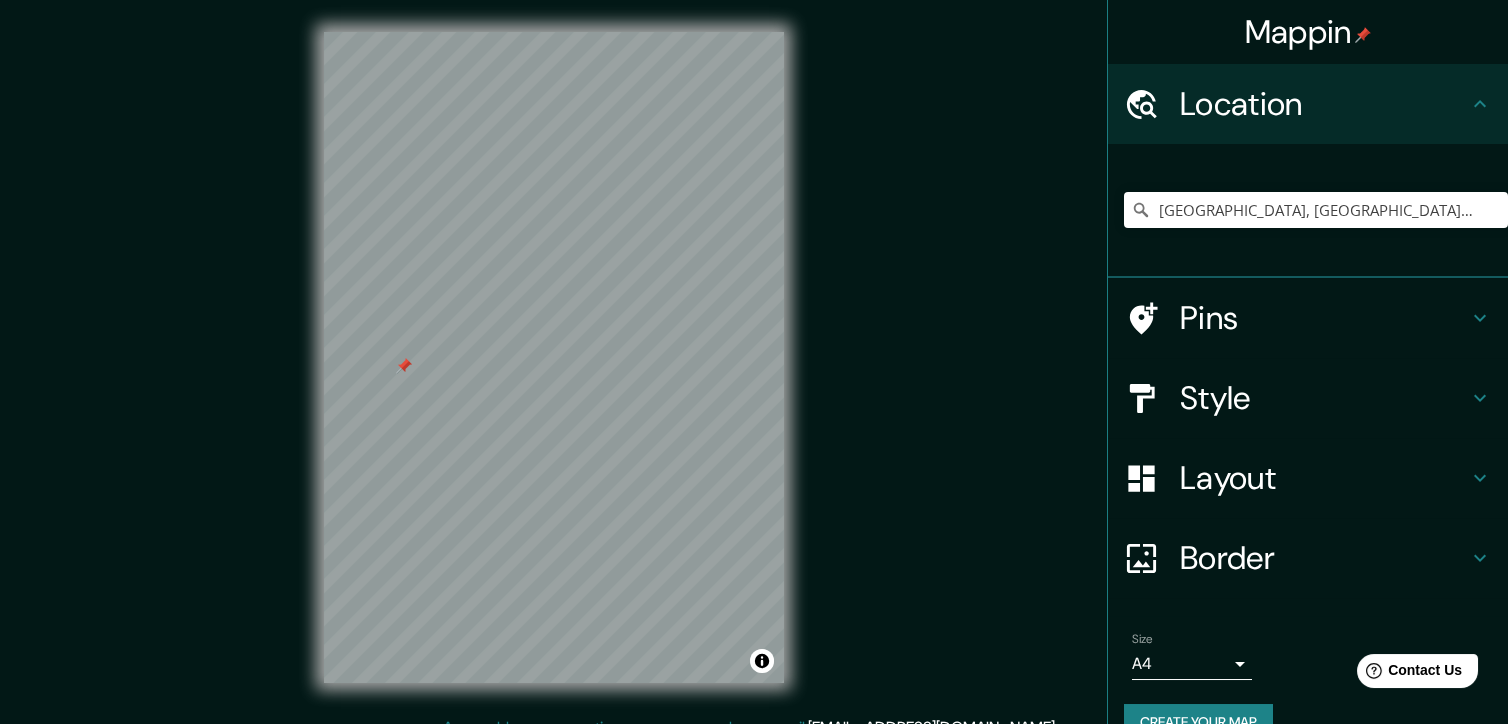 click on "Pins" at bounding box center [1324, 318] 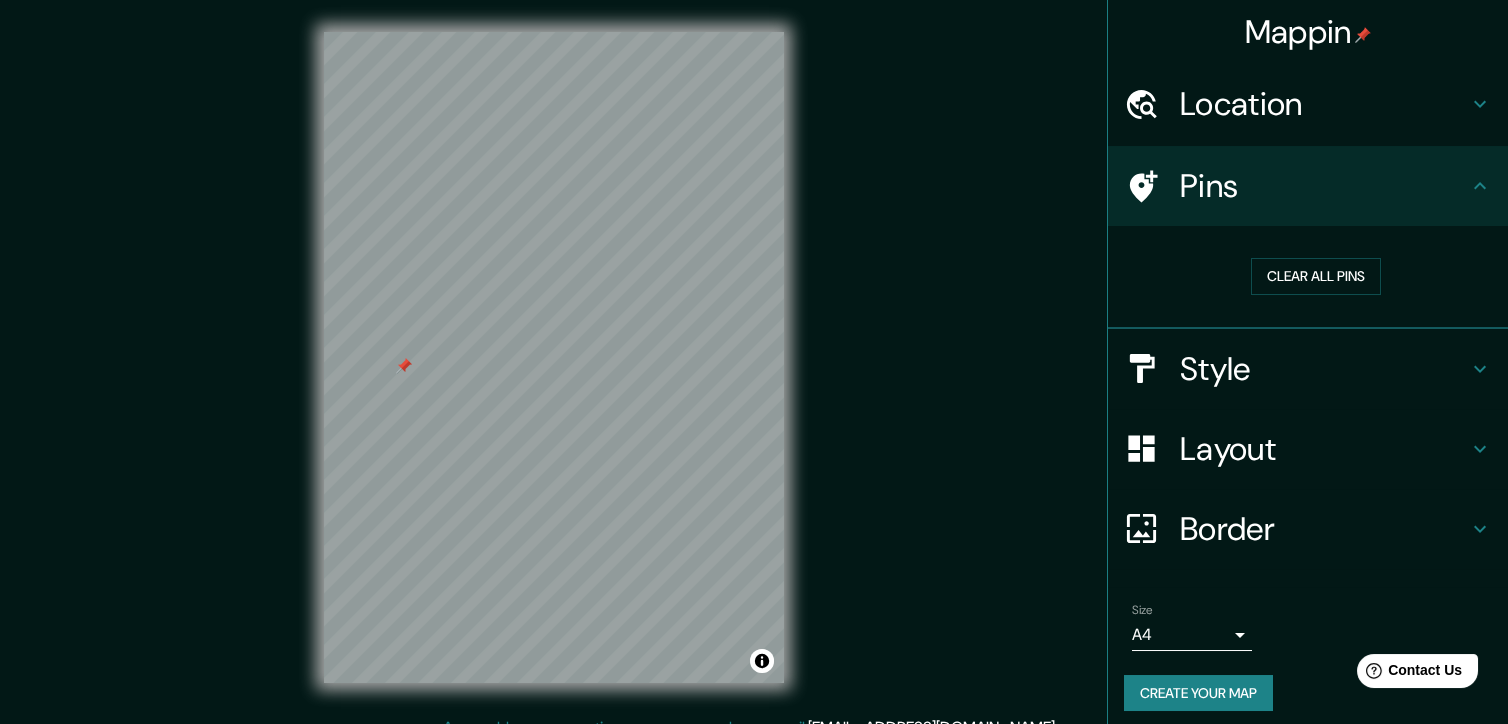 click at bounding box center (1152, 186) 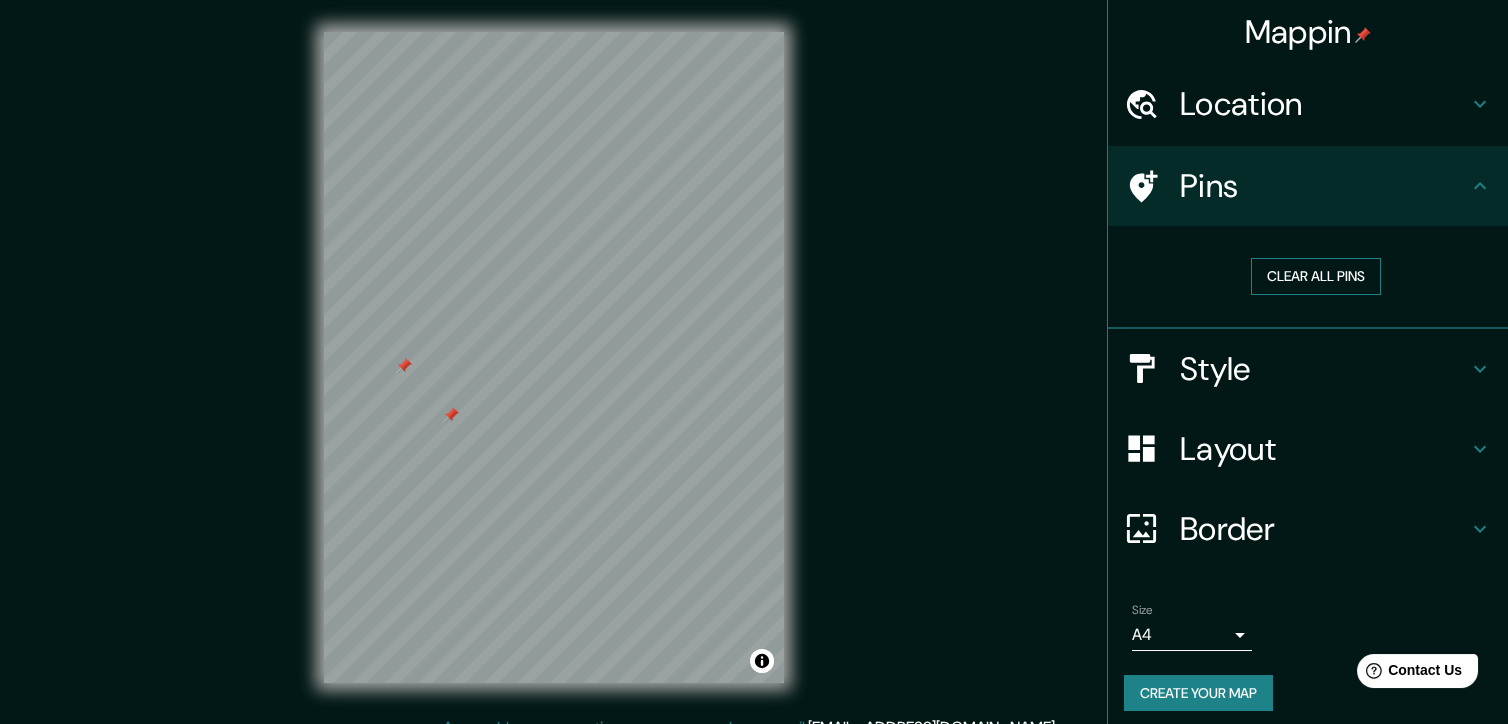 click on "Clear all pins" at bounding box center (1316, 276) 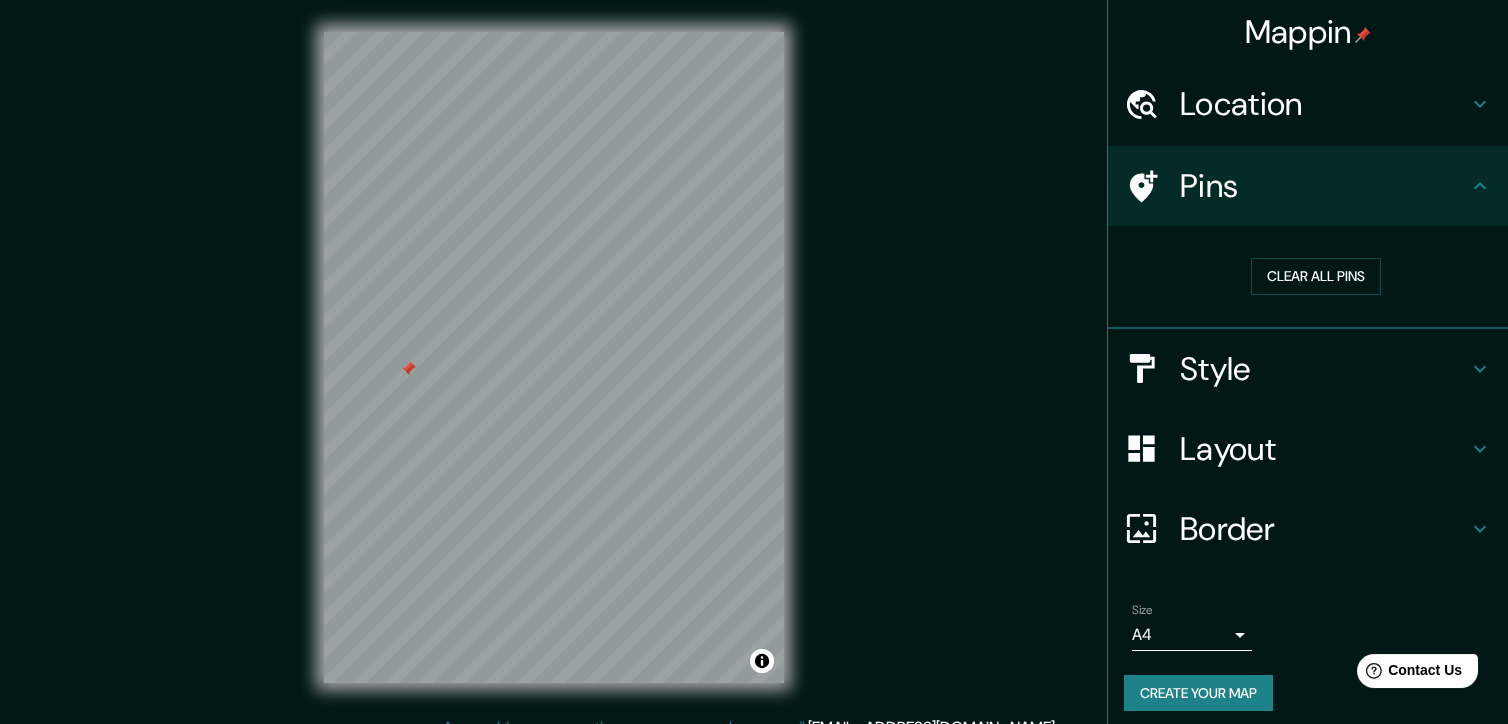 click on "Create your map" at bounding box center [1198, 693] 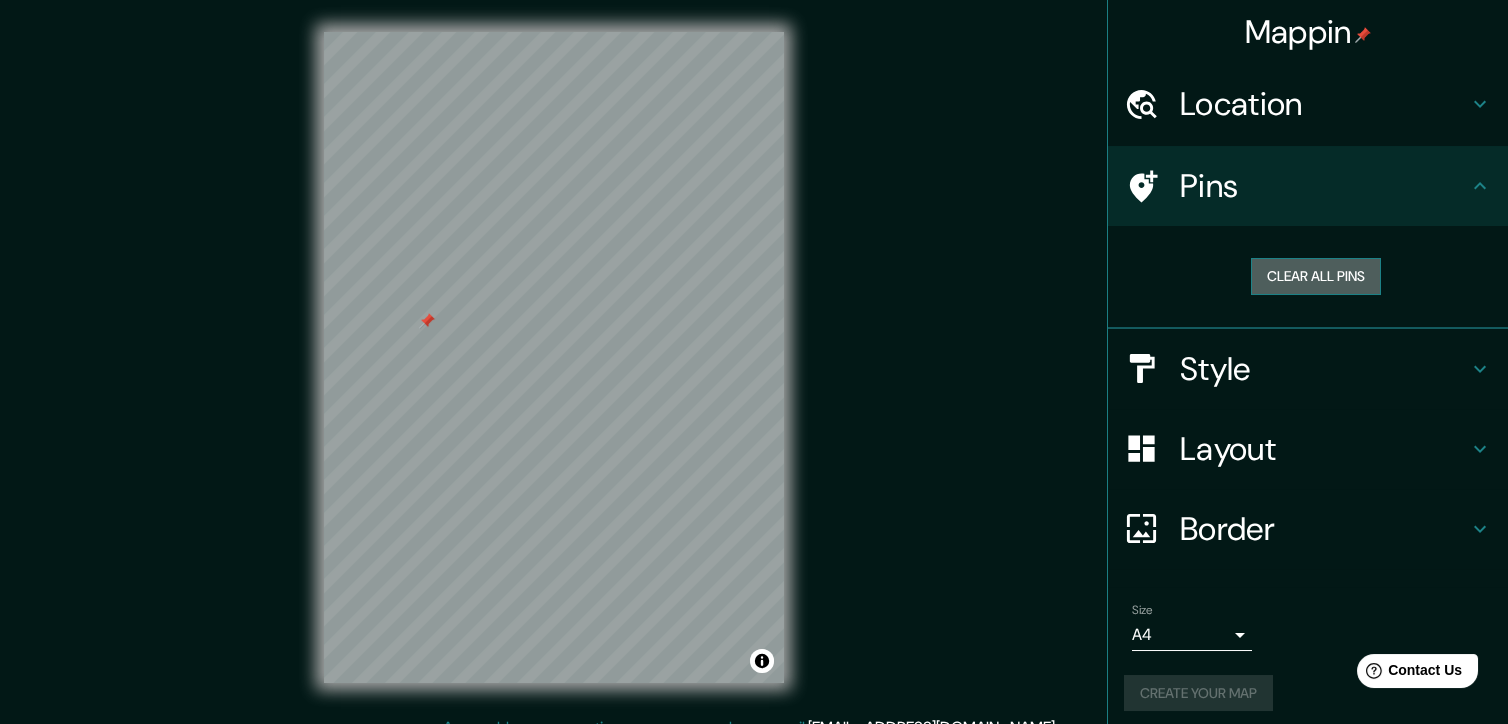 click on "Clear all pins" at bounding box center [1316, 276] 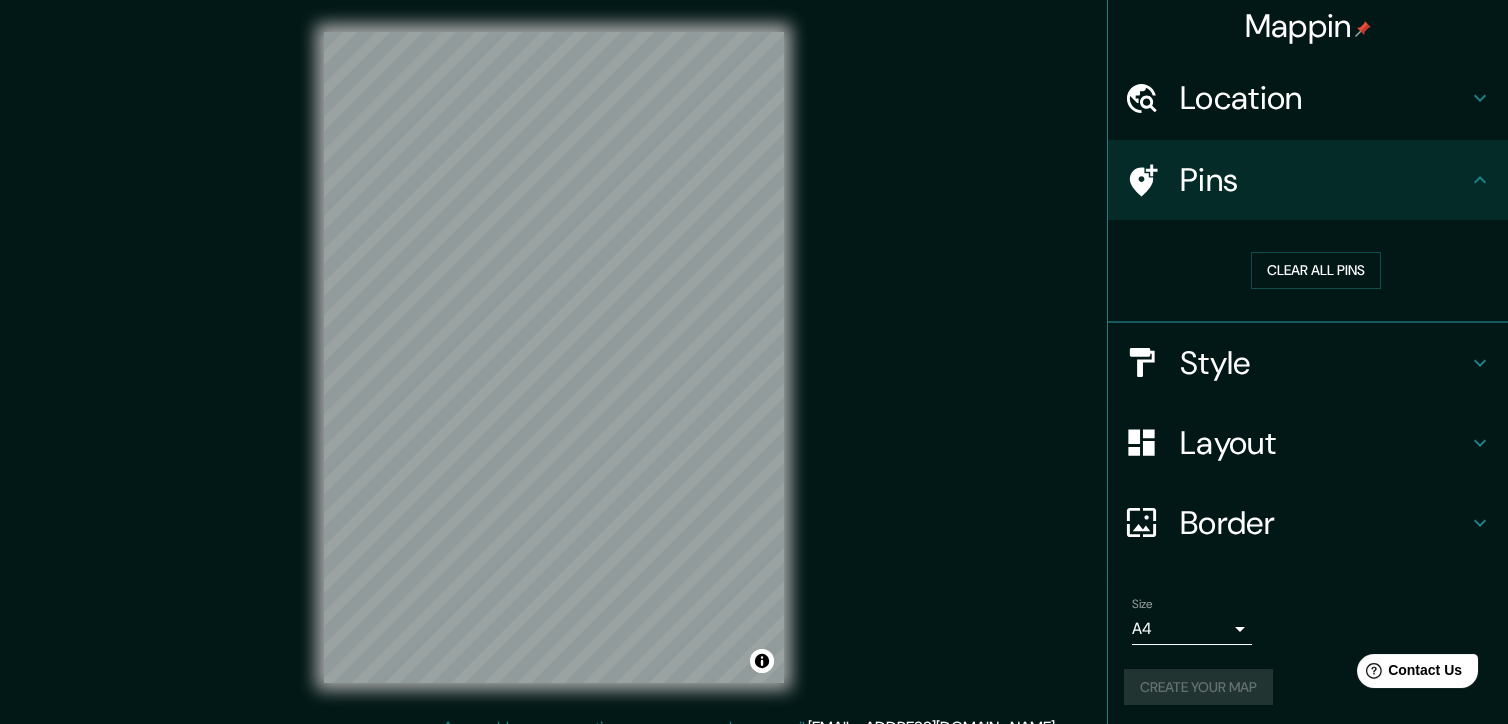scroll, scrollTop: 9, scrollLeft: 0, axis: vertical 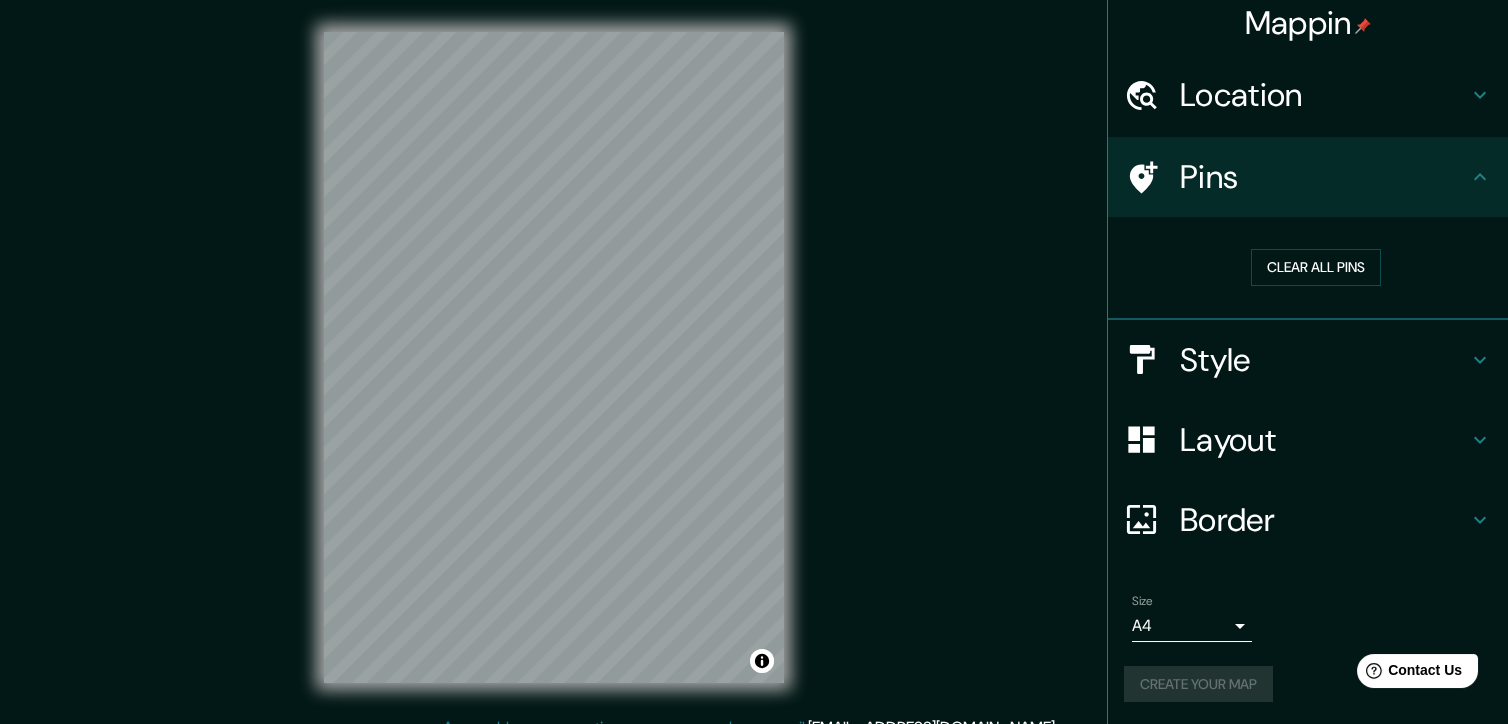 click on "Create your map" at bounding box center [1308, 684] 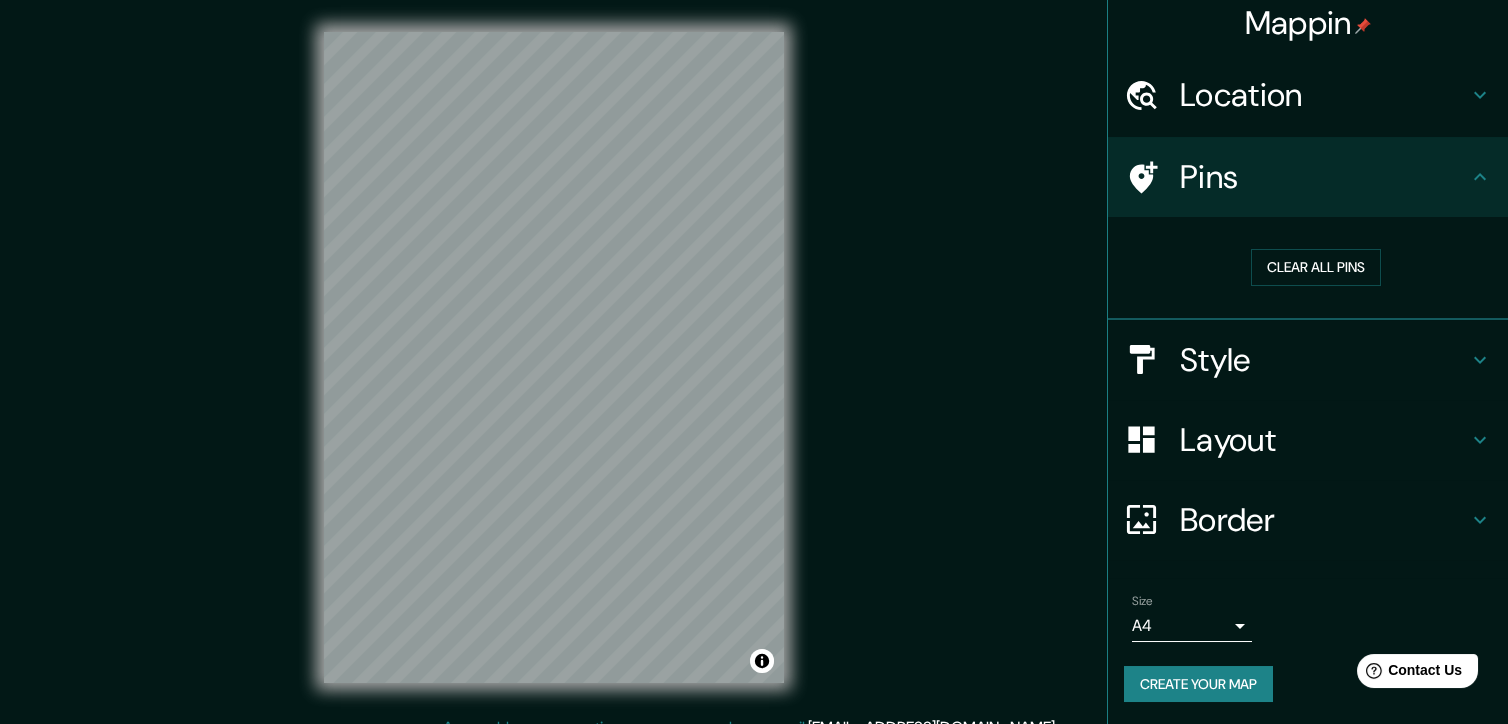 click on "Create your map" at bounding box center (1198, 684) 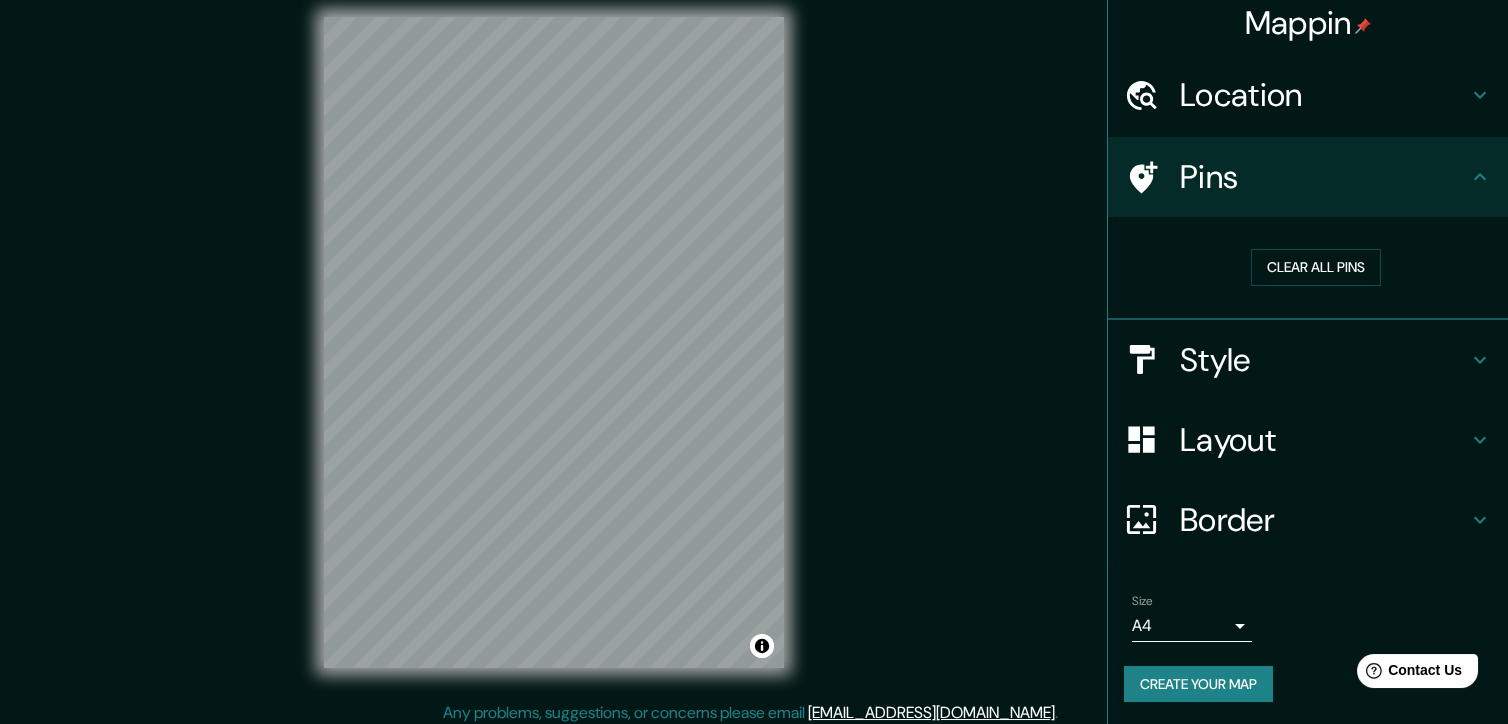 scroll, scrollTop: 23, scrollLeft: 0, axis: vertical 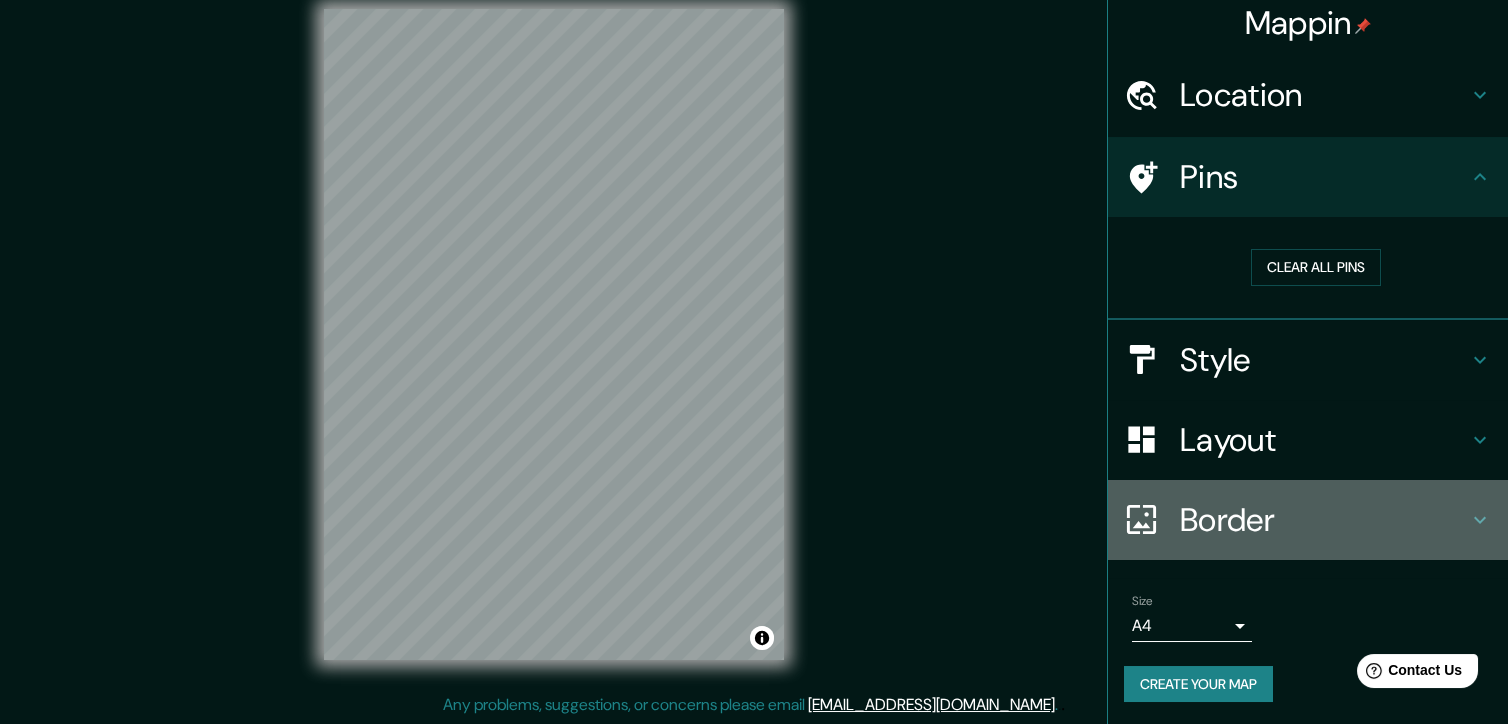 click on "Border" at bounding box center [1324, 520] 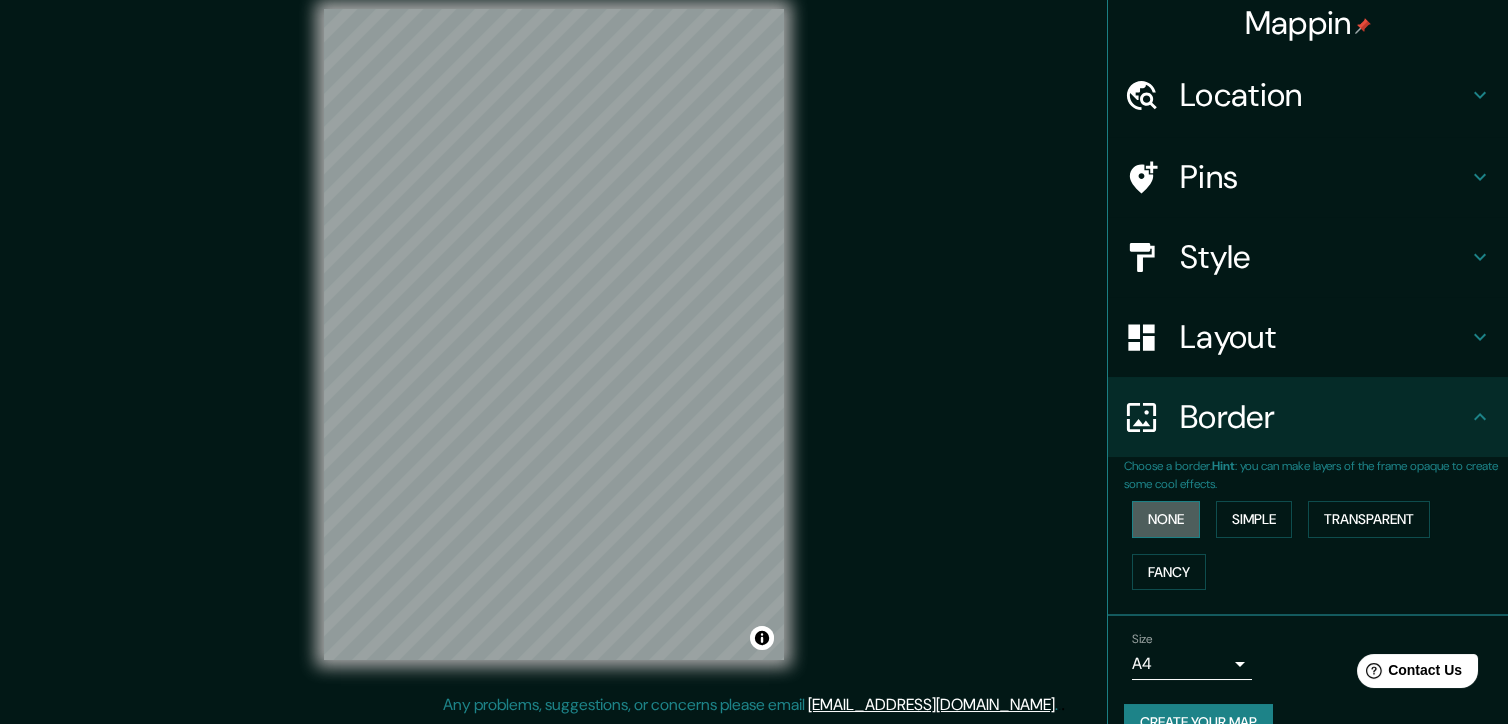 click on "None" at bounding box center (1166, 519) 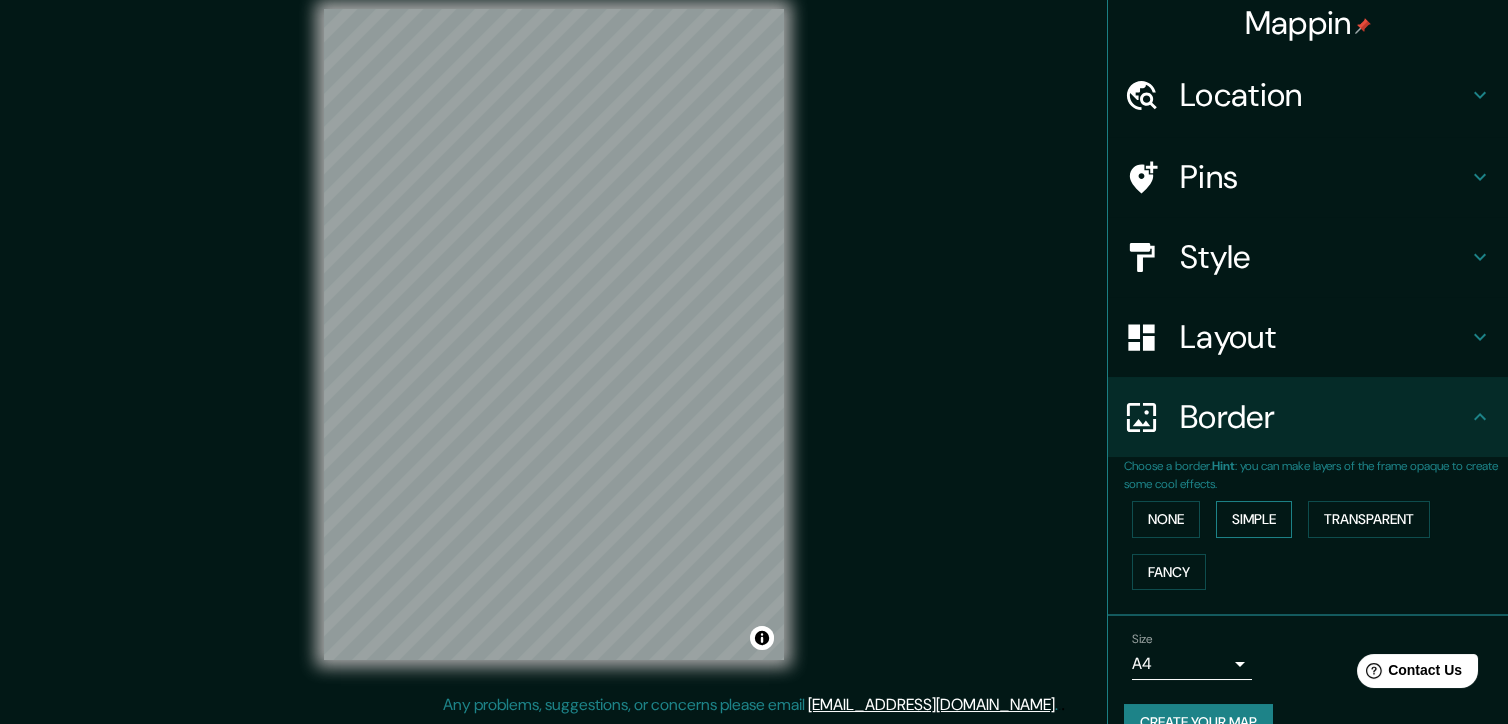 click on "Simple" at bounding box center [1254, 519] 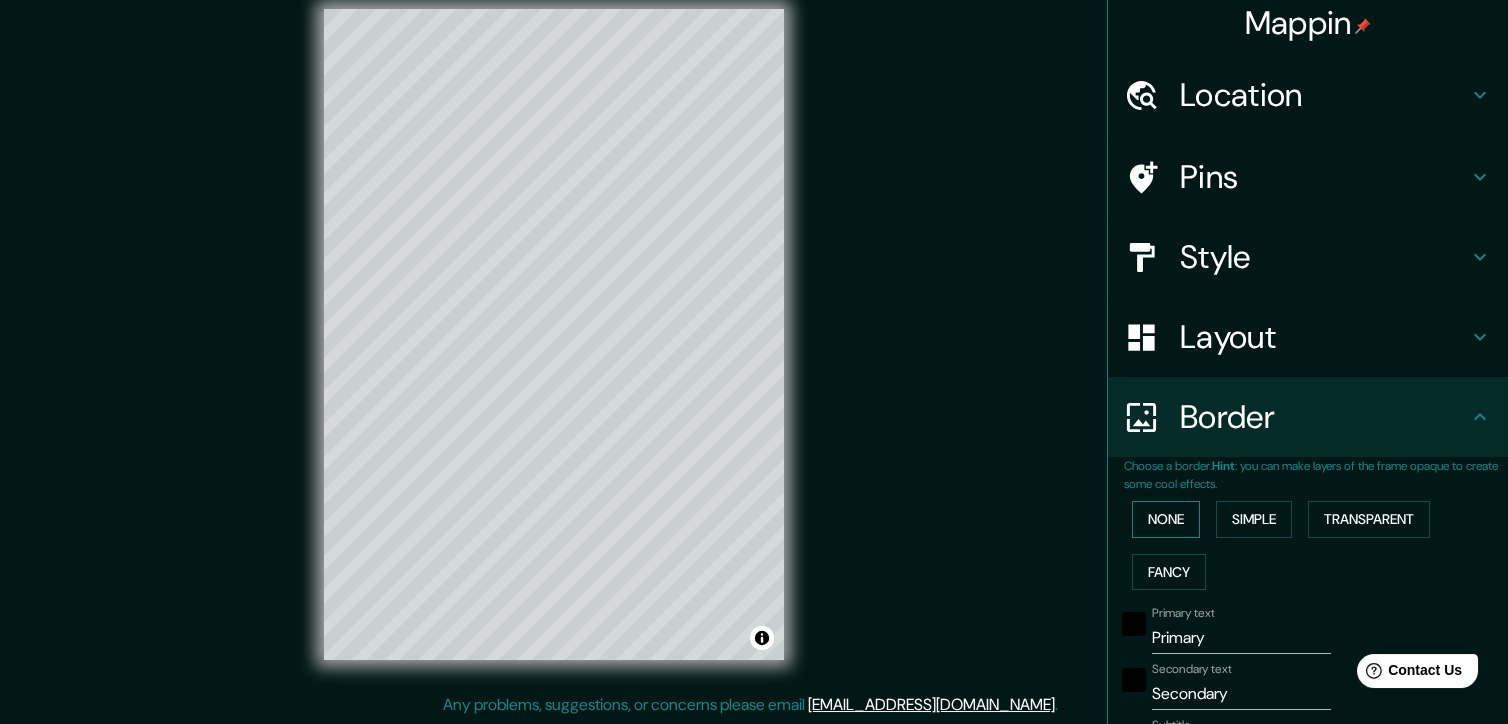 click on "None" at bounding box center [1166, 519] 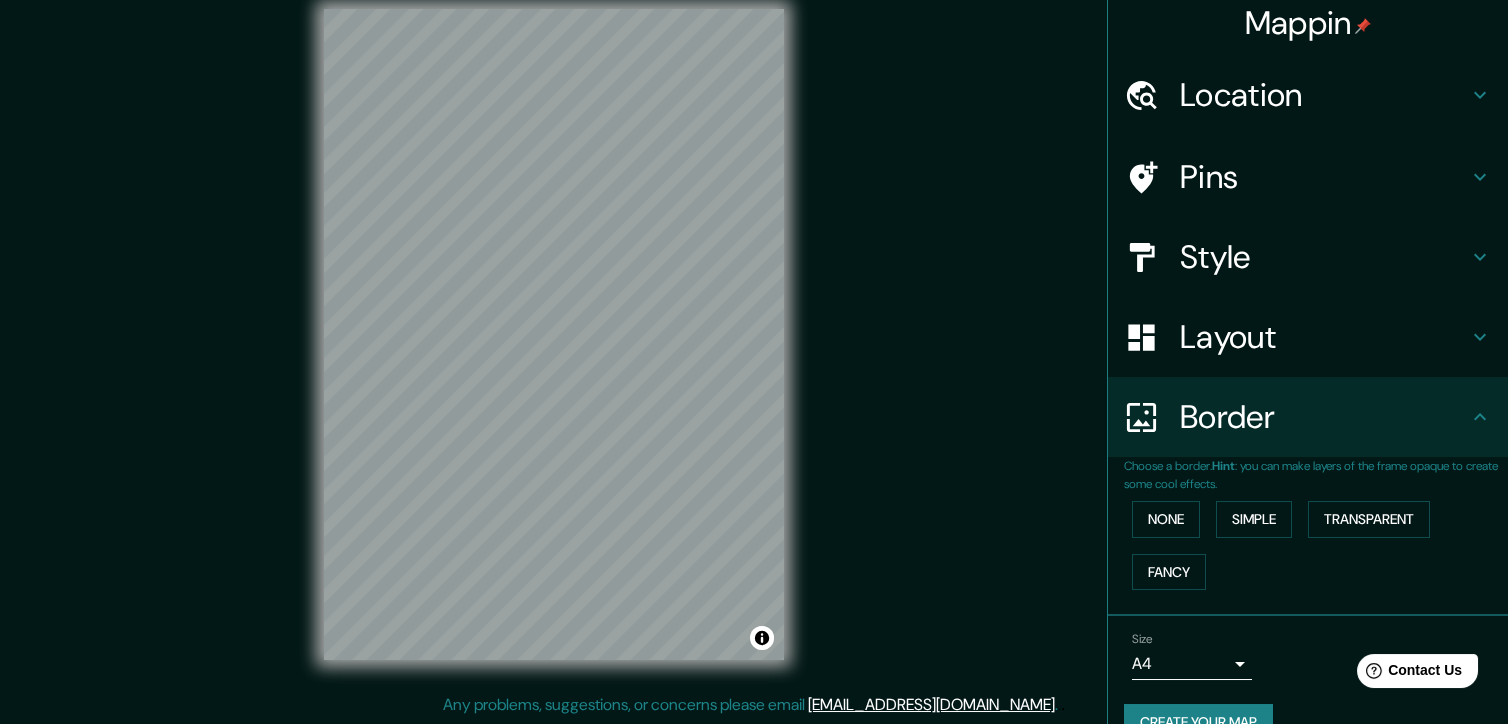 click on "Layout" at bounding box center (1324, 337) 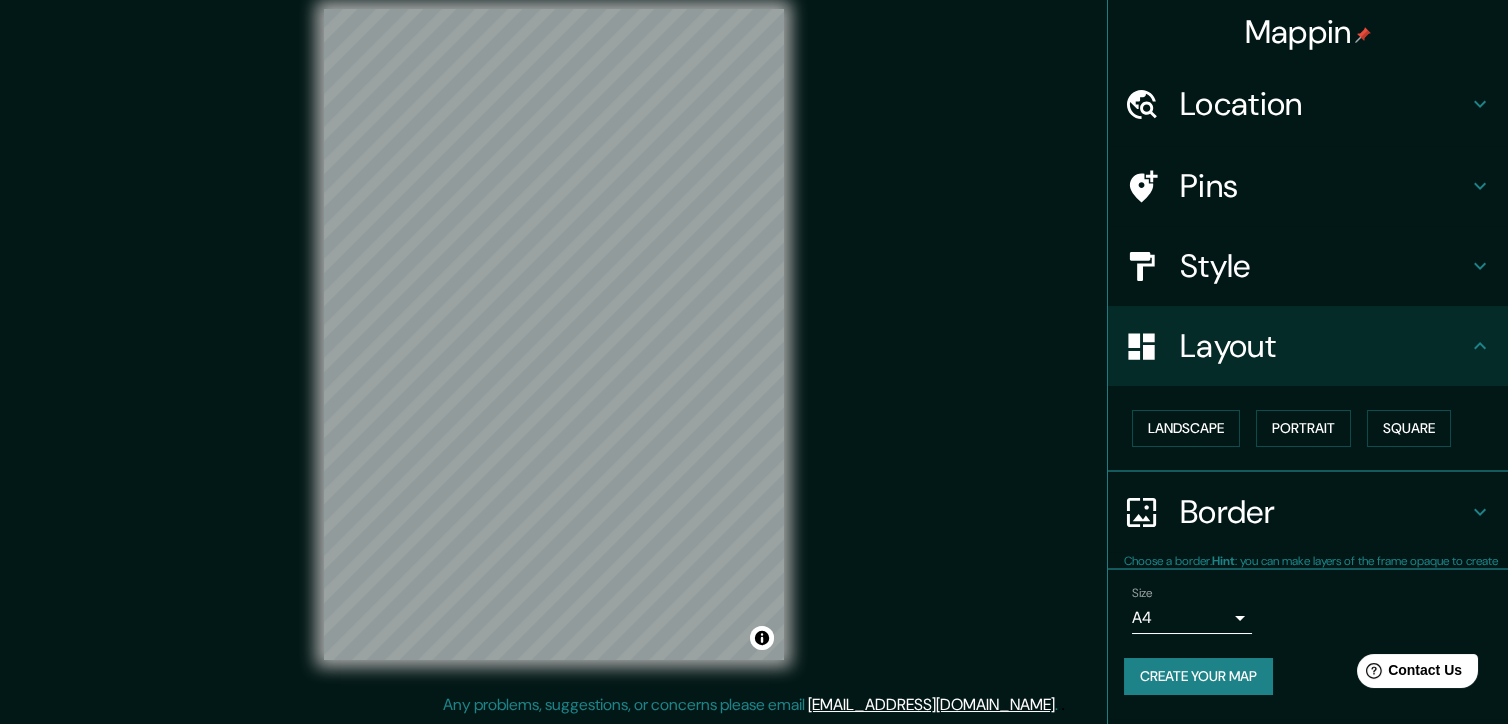 scroll, scrollTop: 0, scrollLeft: 0, axis: both 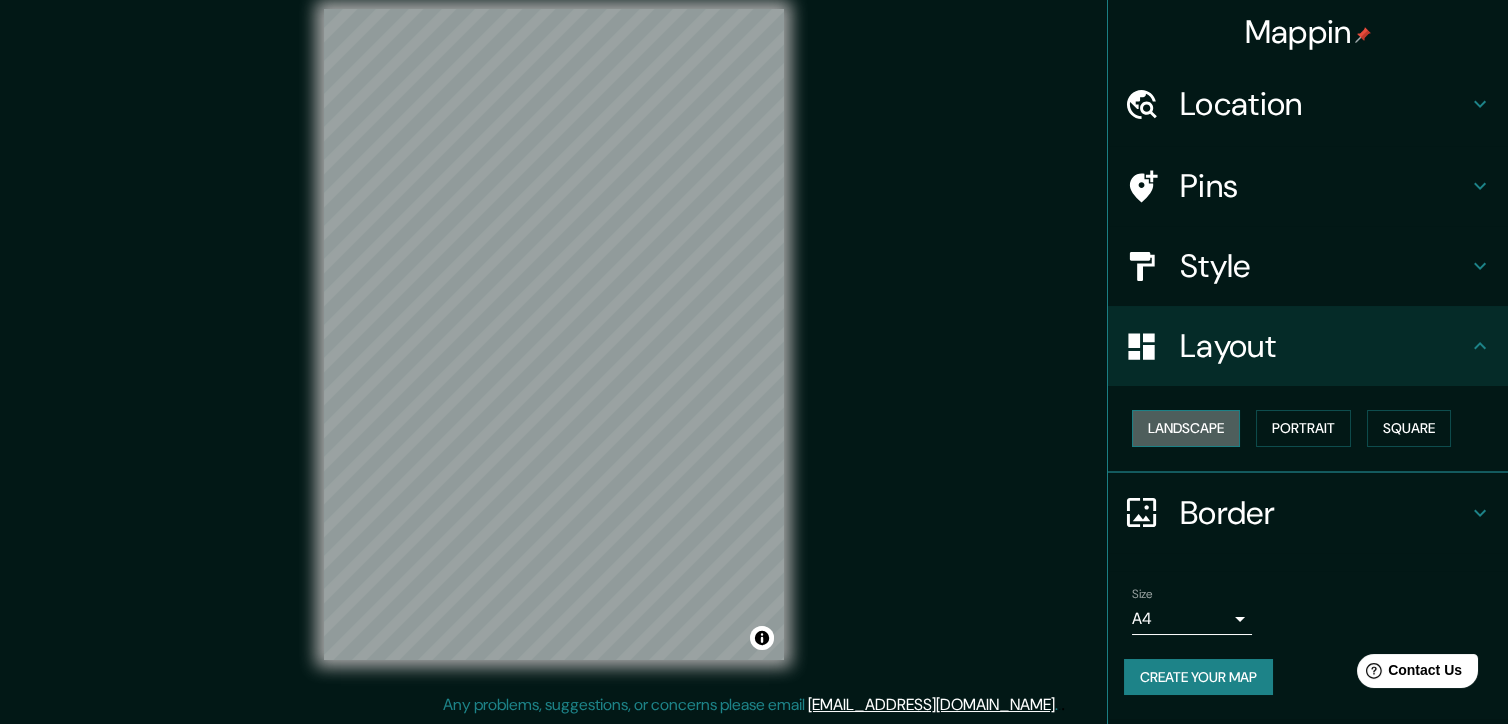 click on "Landscape" at bounding box center [1186, 428] 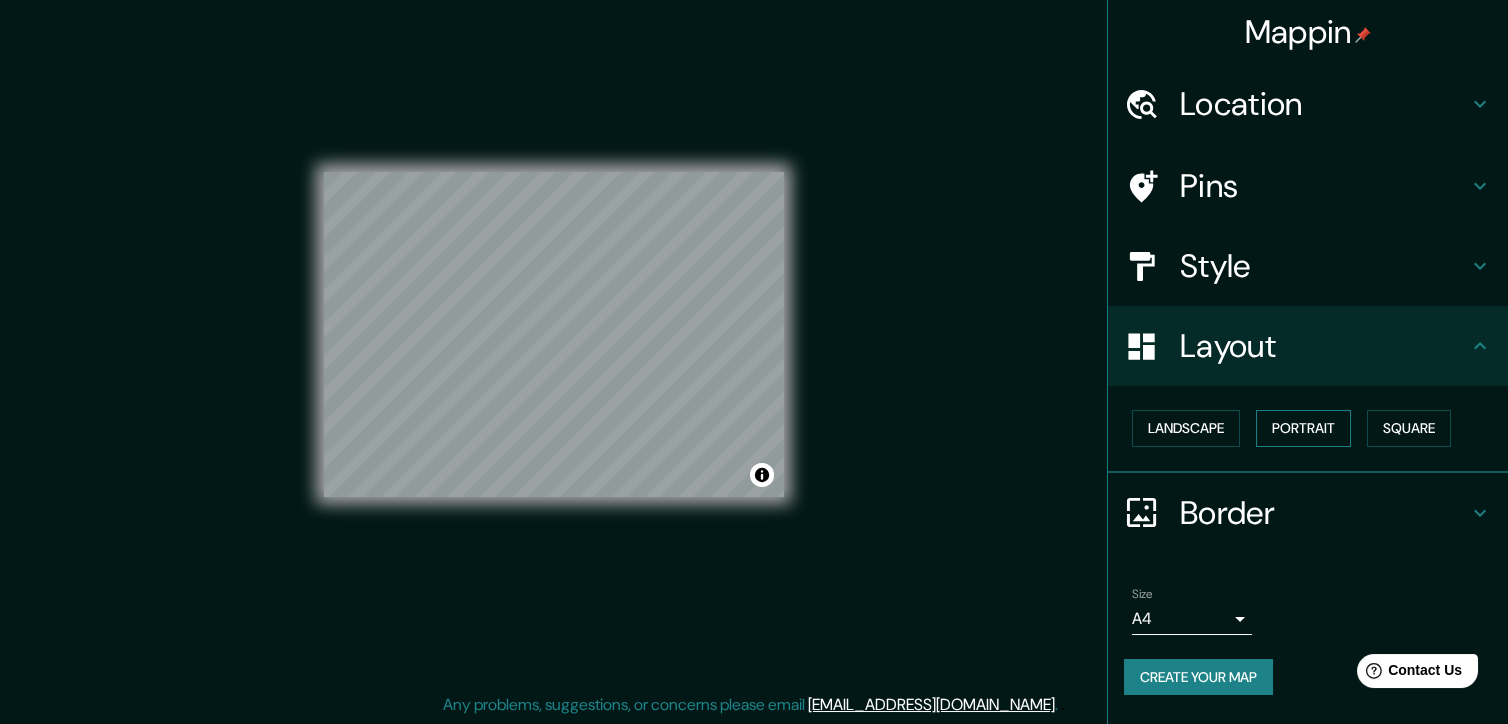 click on "Portrait" at bounding box center [1303, 428] 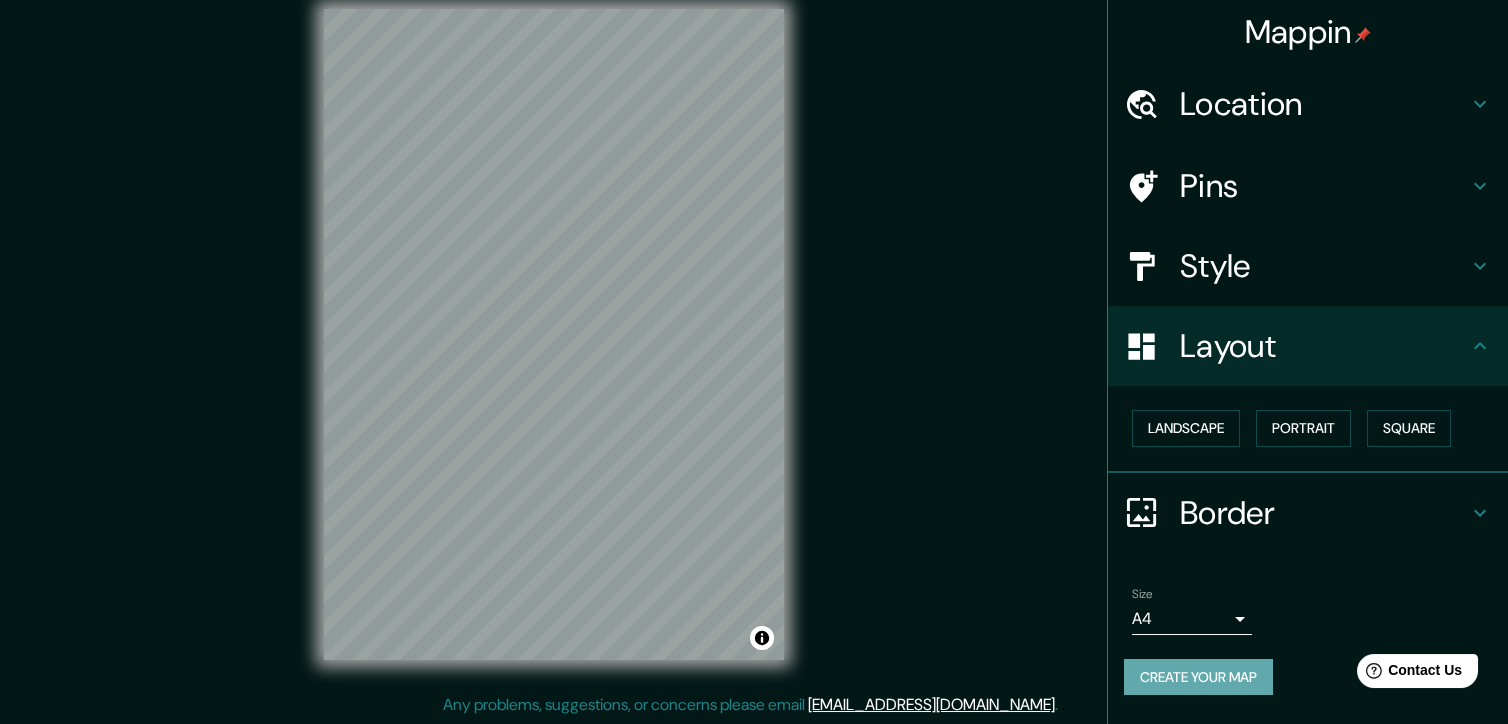 click on "Create your map" at bounding box center (1198, 677) 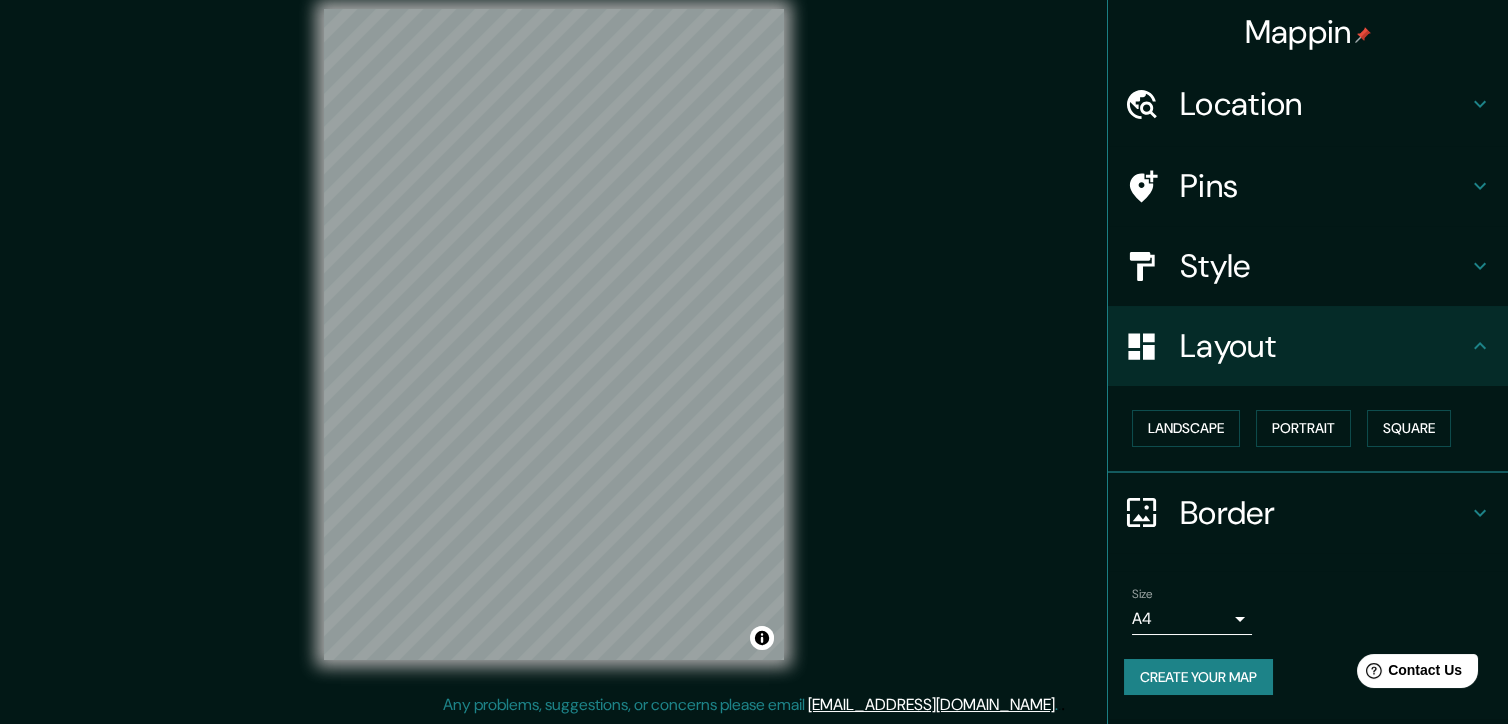 click on "Mappin Location [GEOGRAPHIC_DATA], [GEOGRAPHIC_DATA], [GEOGRAPHIC_DATA] Pins Style Layout Landscape Portrait Square Border Choose a border.  Hint : you can make layers of the frame opaque to create some cool effects. None Simple Transparent Fancy Size A4 single Create your map © Mapbox   © OpenStreetMap   Improve this map Any problems, suggestions, or concerns please email    [EMAIL_ADDRESS][DOMAIN_NAME] . . ." at bounding box center (754, 351) 